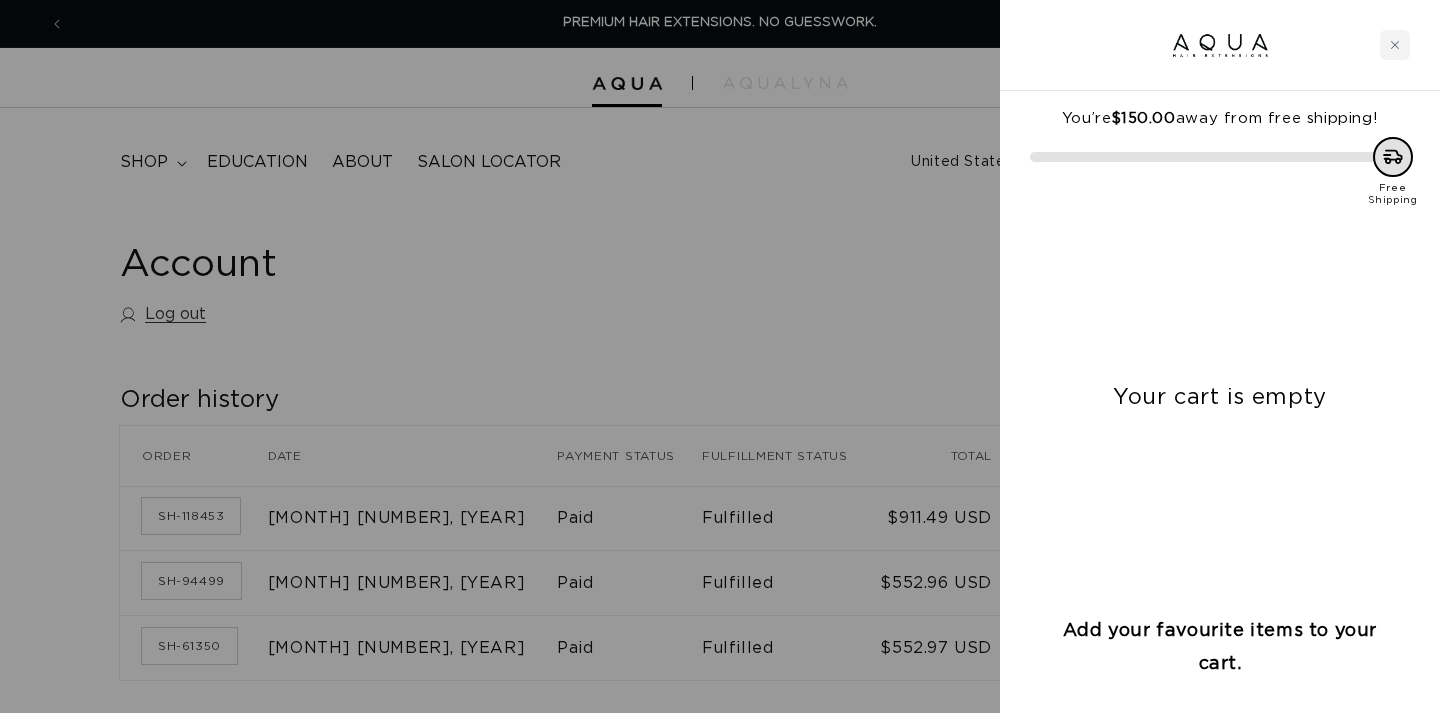 scroll, scrollTop: 0, scrollLeft: 0, axis: both 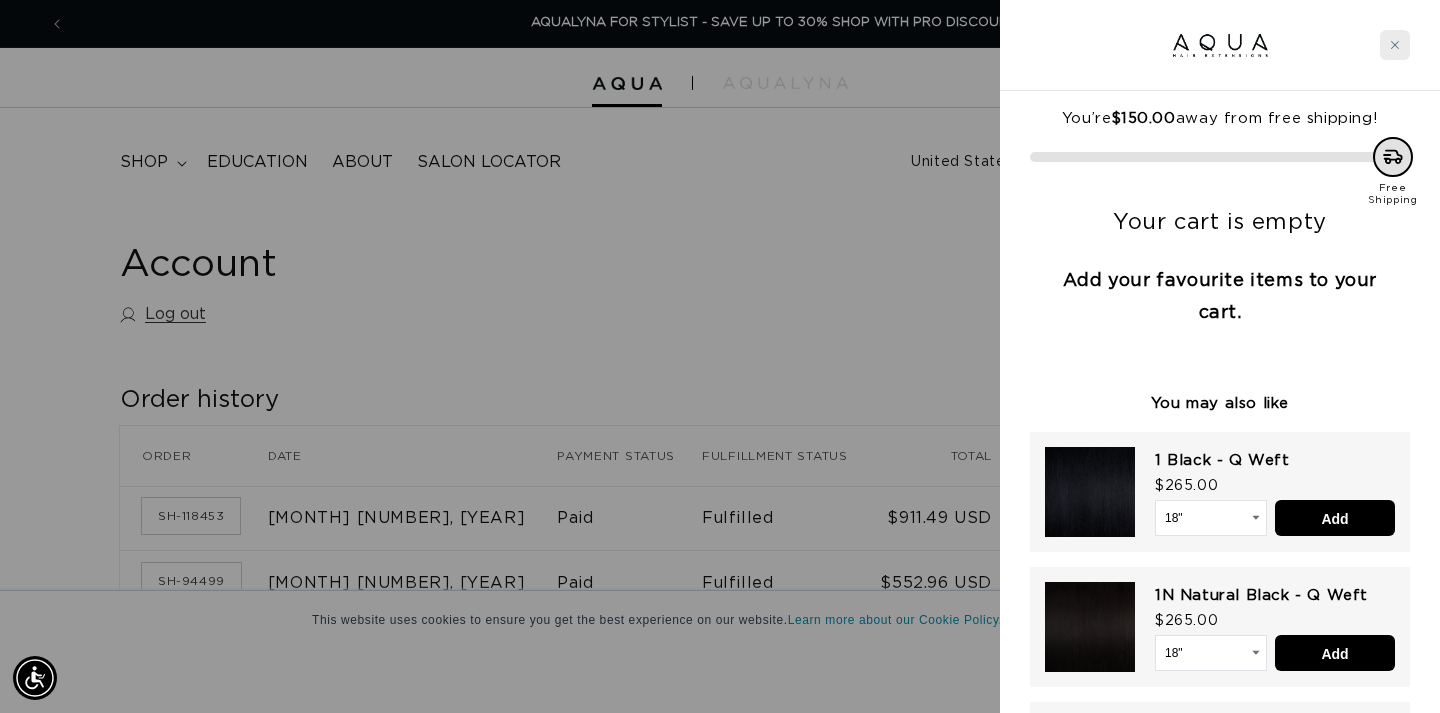 click at bounding box center [1395, 45] 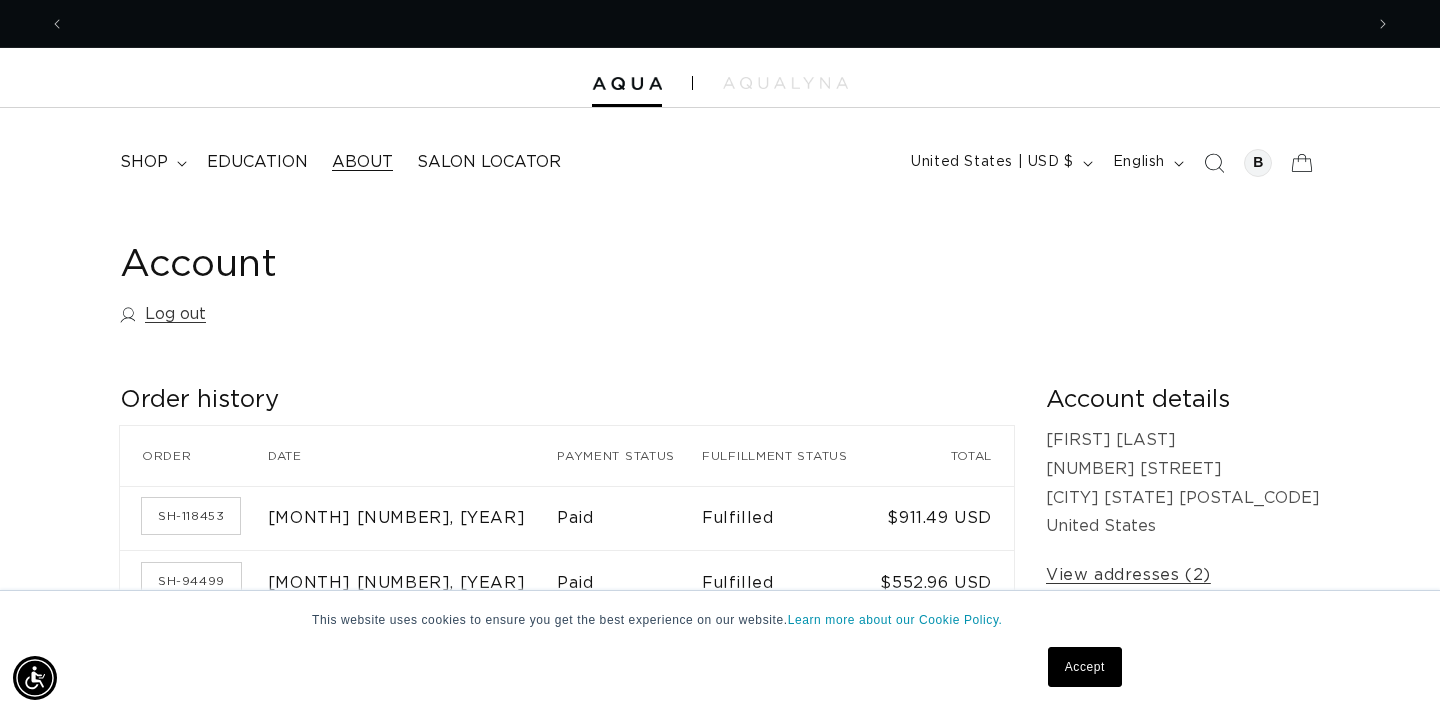 scroll, scrollTop: 0, scrollLeft: 0, axis: both 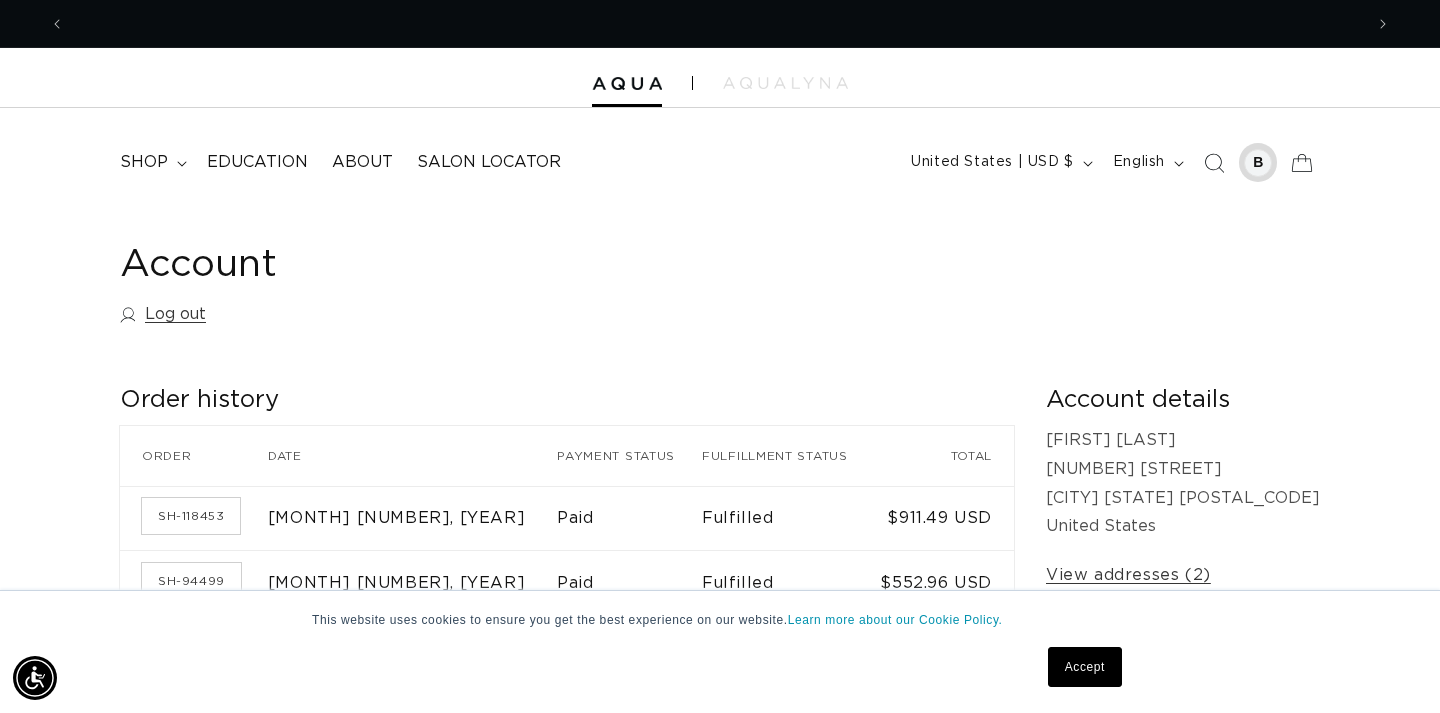 click at bounding box center [1258, 163] 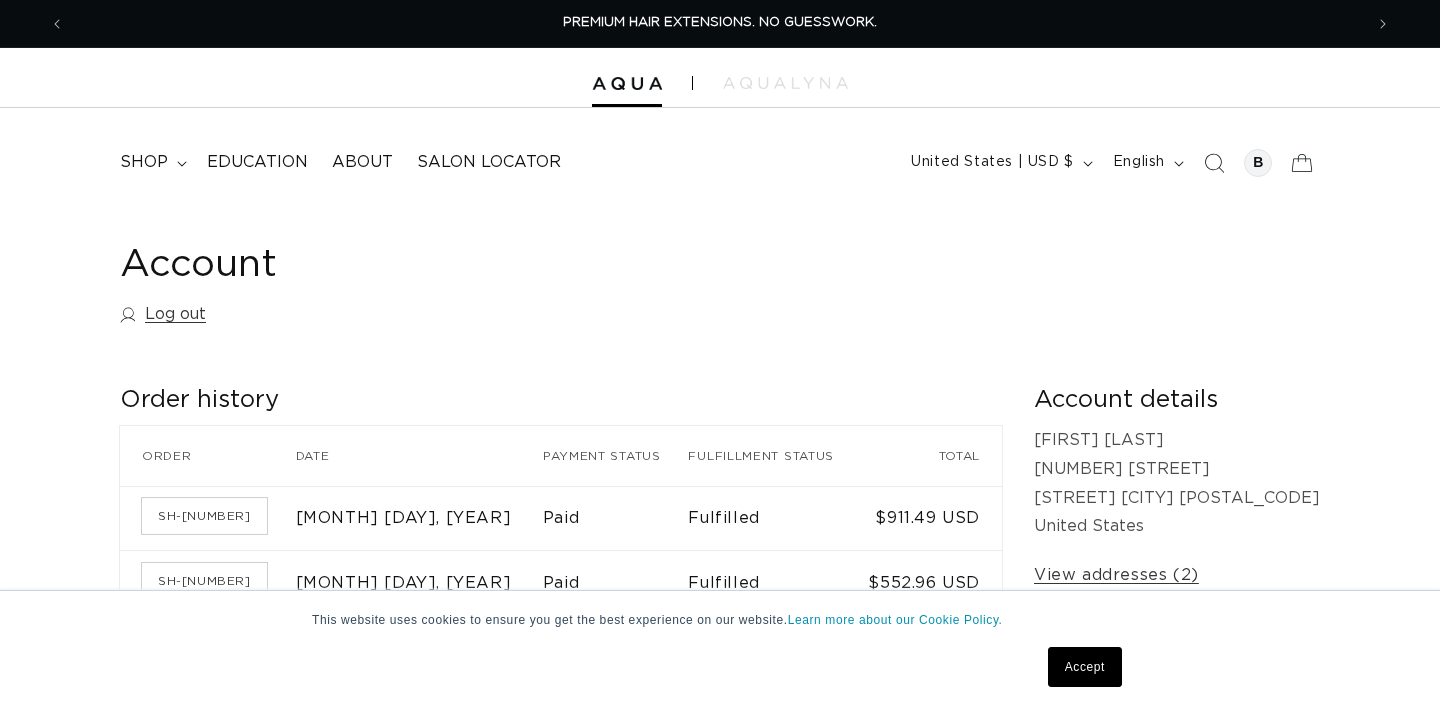 scroll, scrollTop: 0, scrollLeft: 0, axis: both 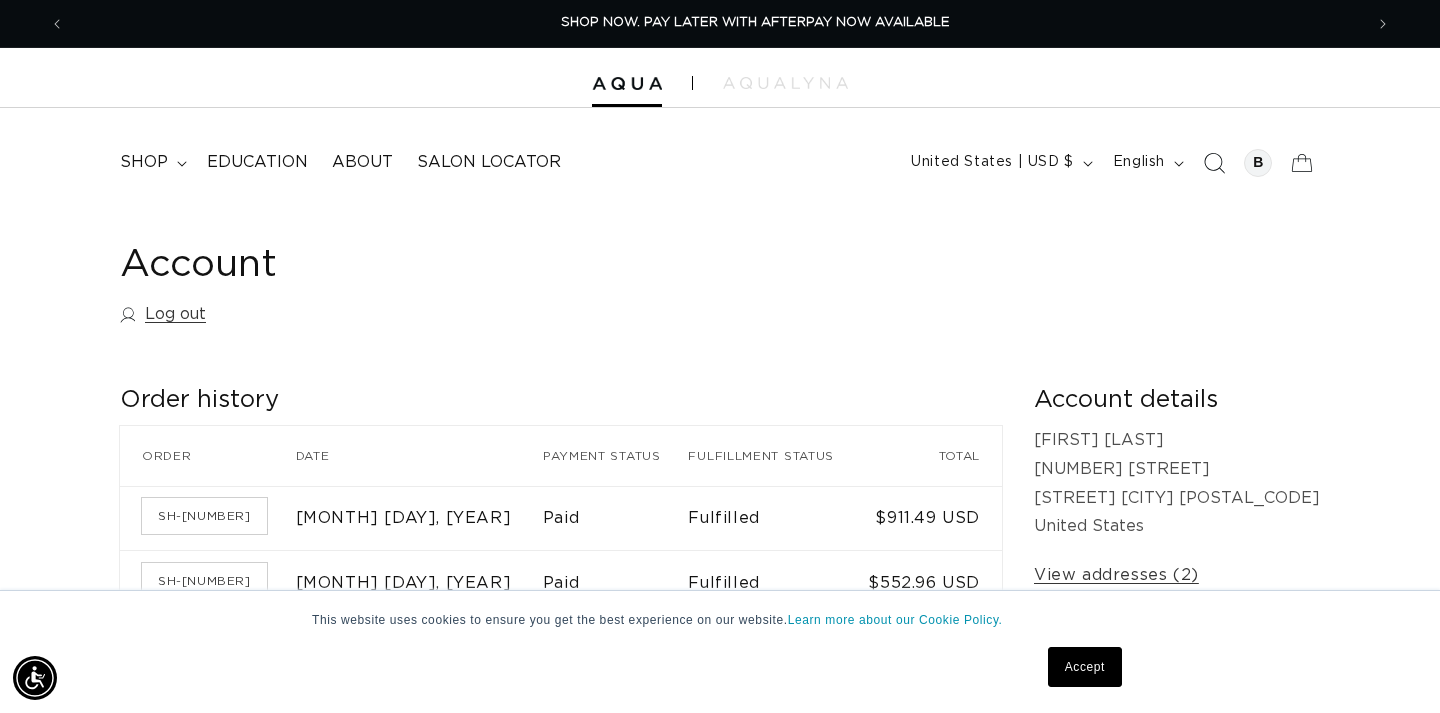 click 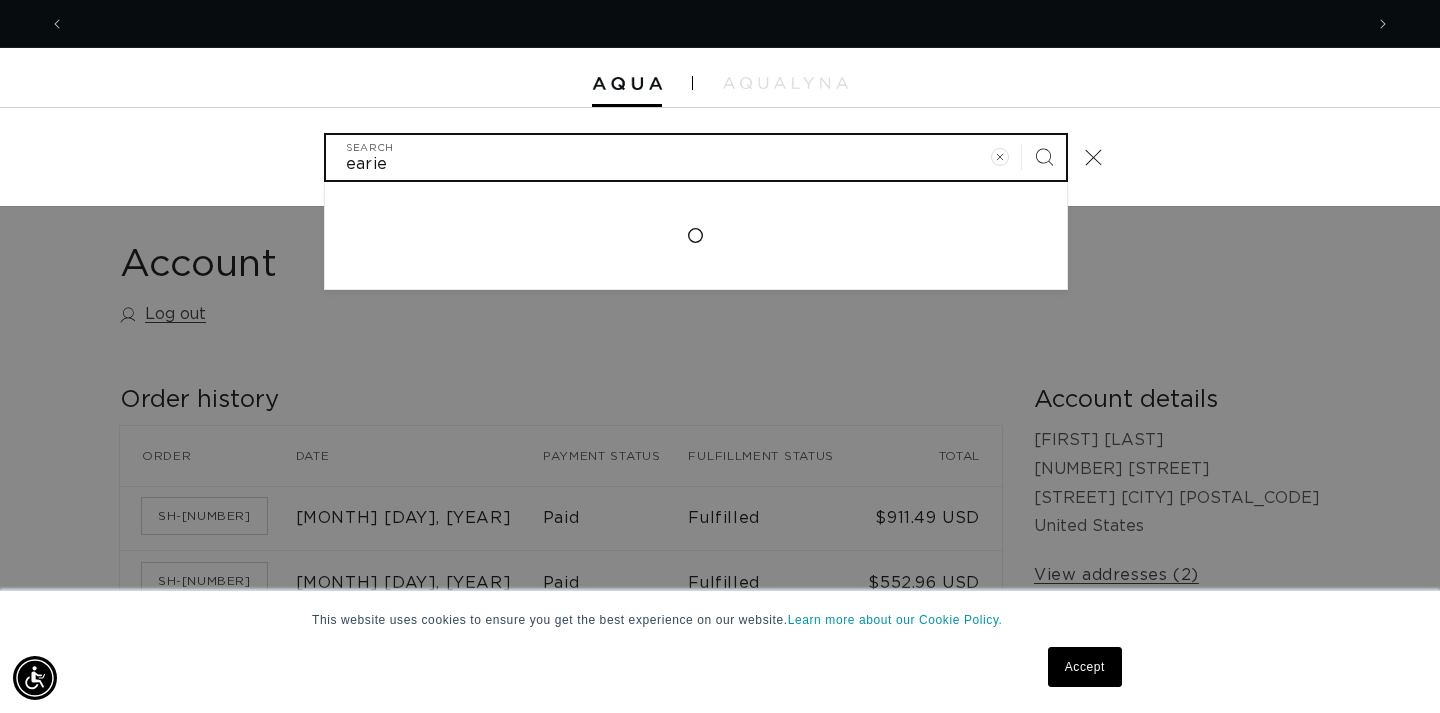 scroll, scrollTop: 0, scrollLeft: 2526, axis: horizontal 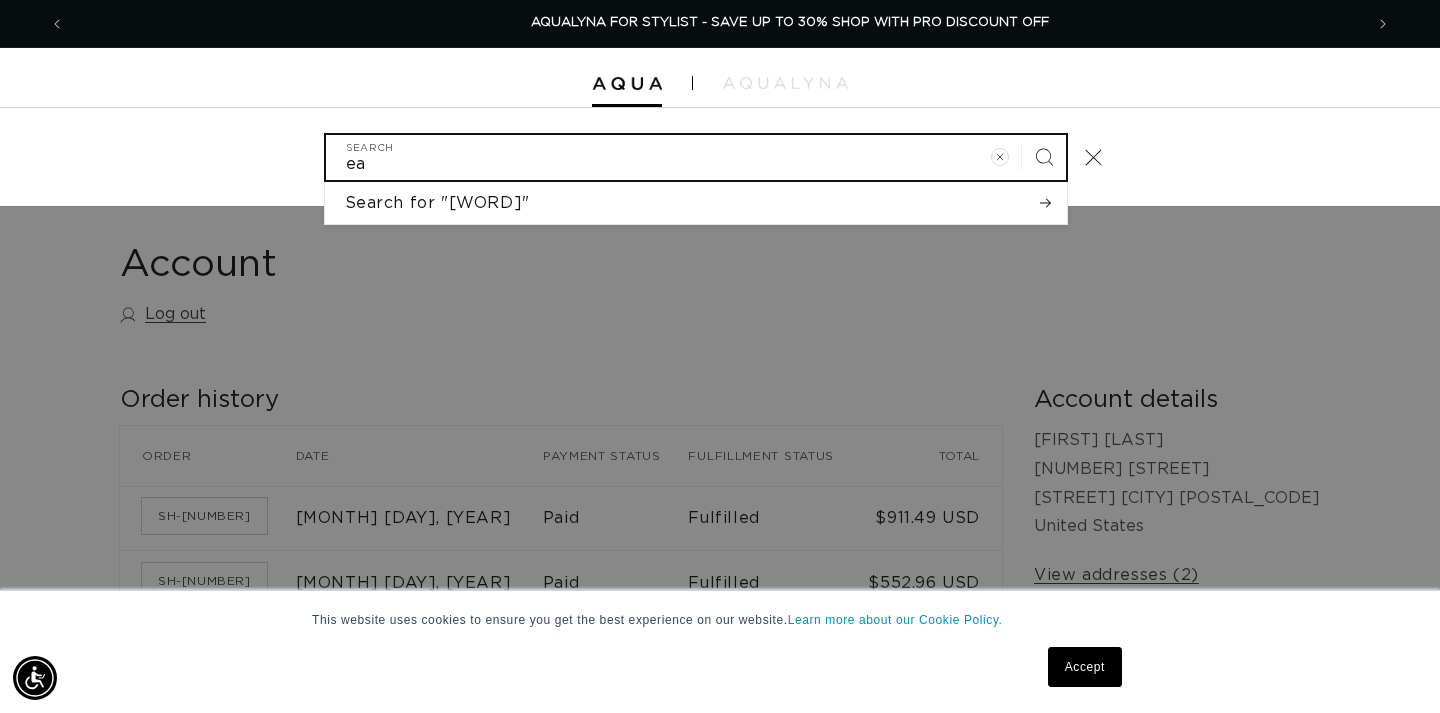 type on "e" 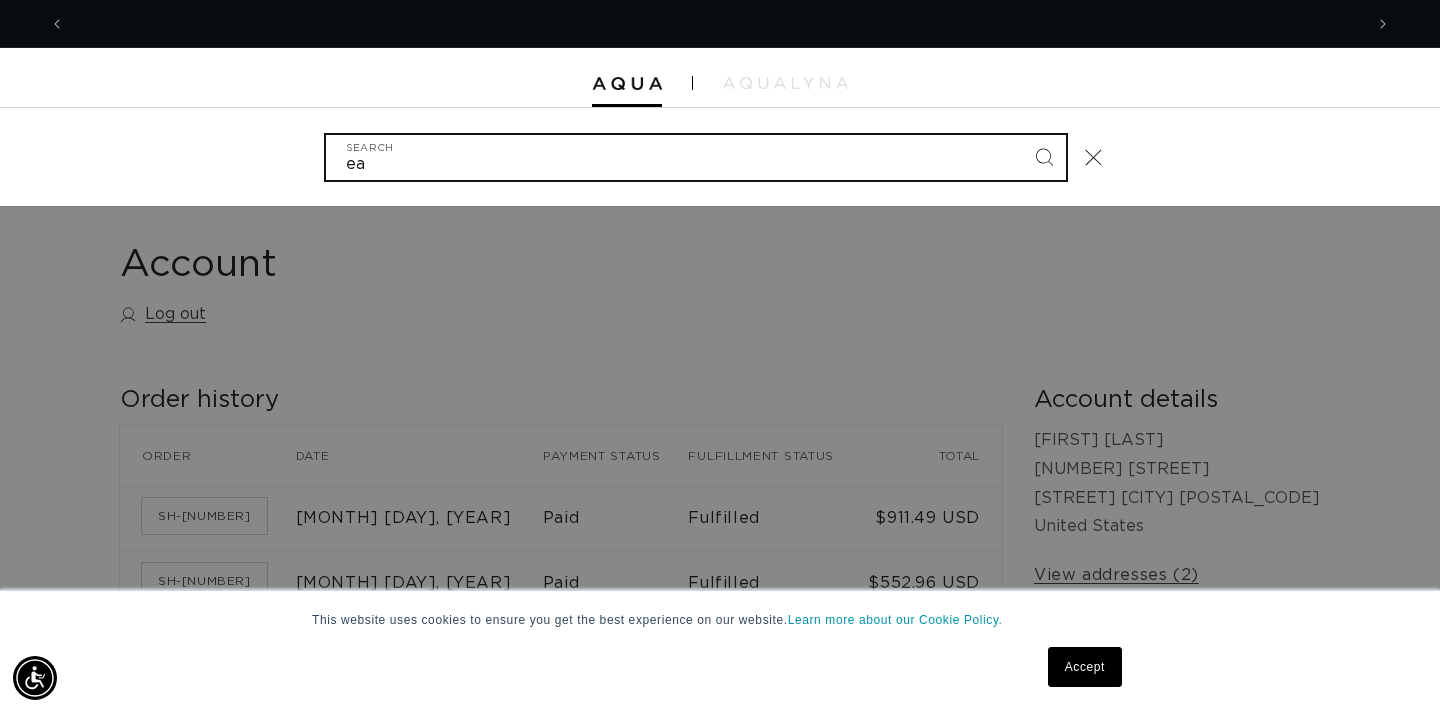 scroll, scrollTop: 0, scrollLeft: 0, axis: both 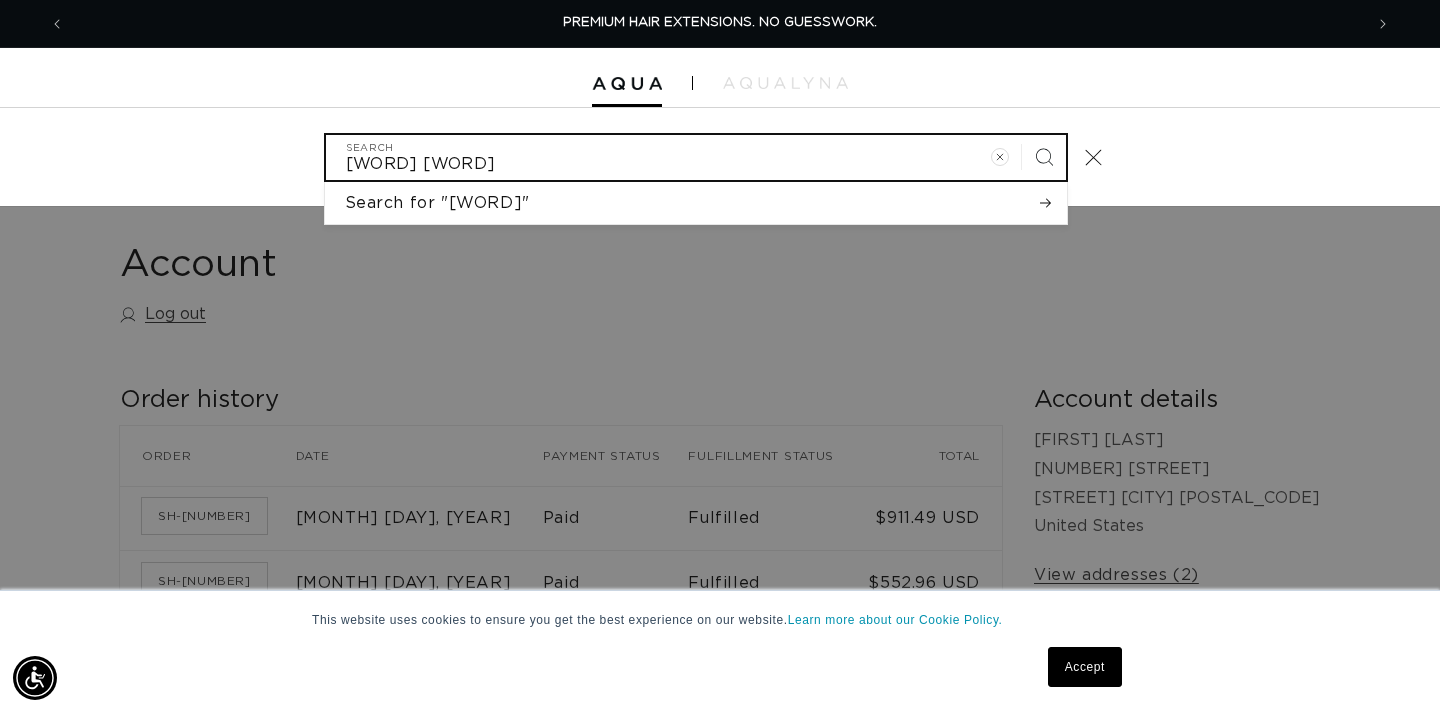 type on "earie sample" 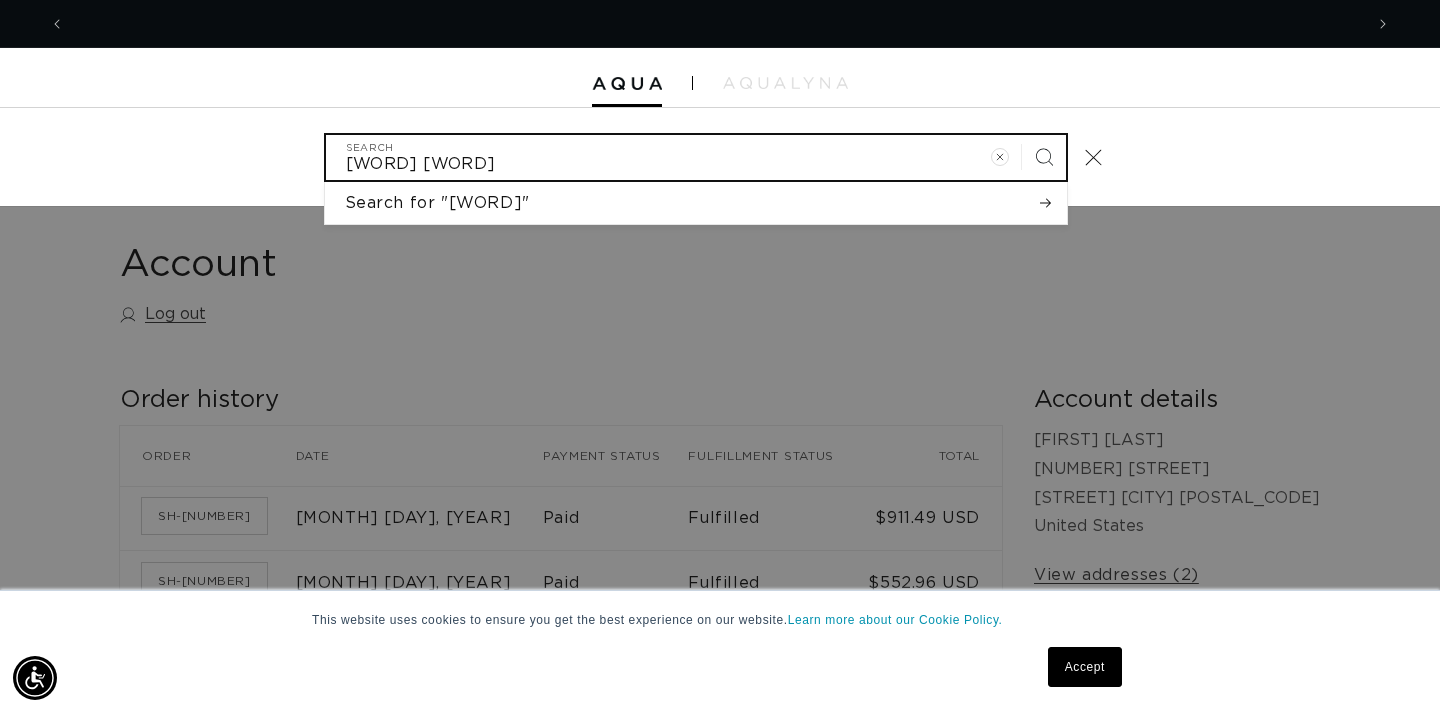 scroll, scrollTop: 0, scrollLeft: 1263, axis: horizontal 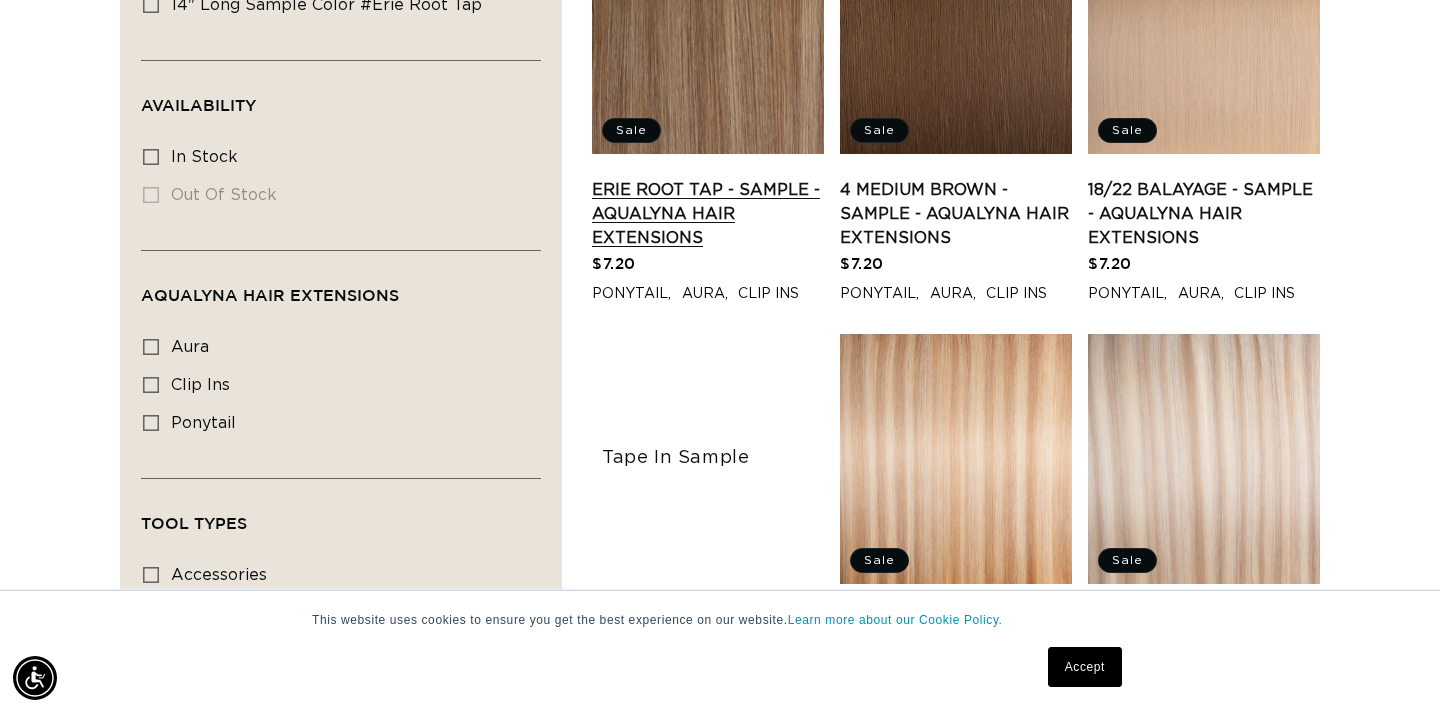 click on "Erie Root Tap - Sample - AquaLyna Hair Extensions" at bounding box center [708, 214] 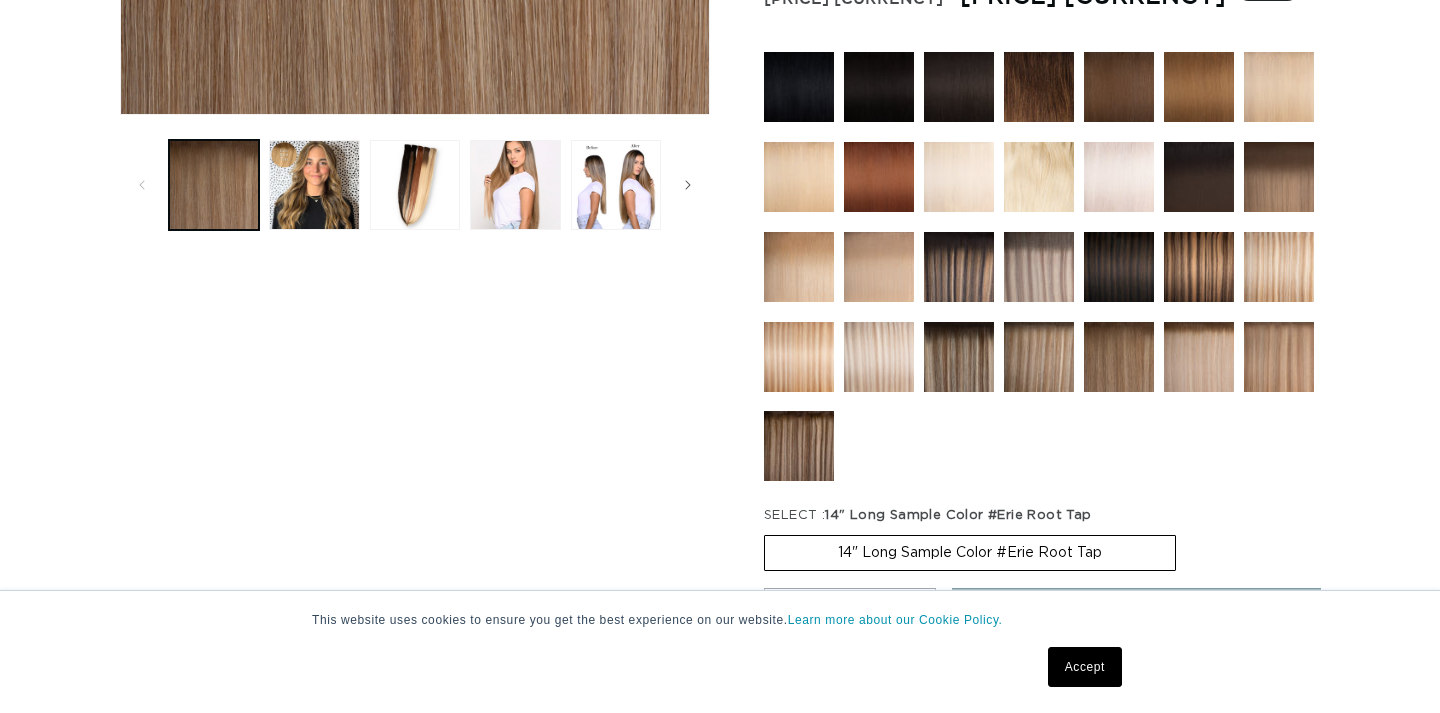scroll, scrollTop: 0, scrollLeft: 0, axis: both 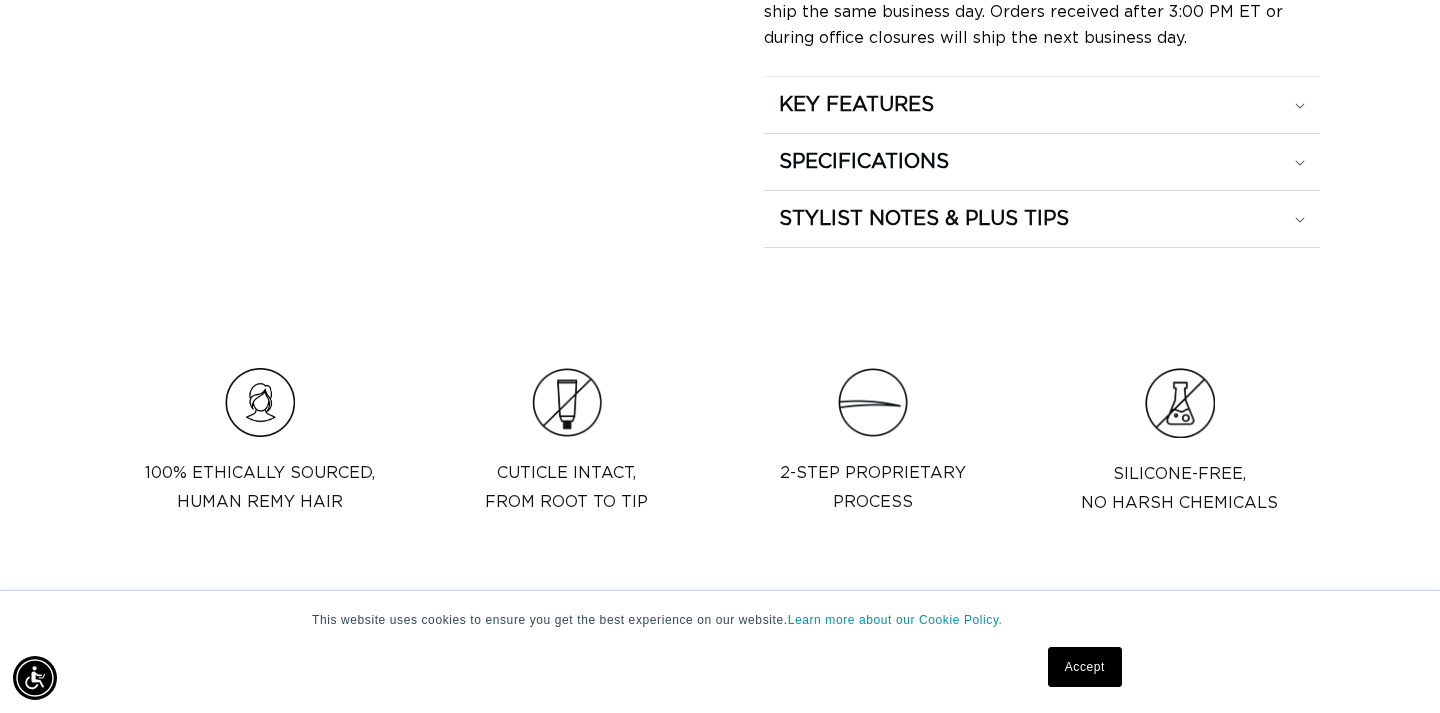 click on "Add to cart" at bounding box center [1136, -80] 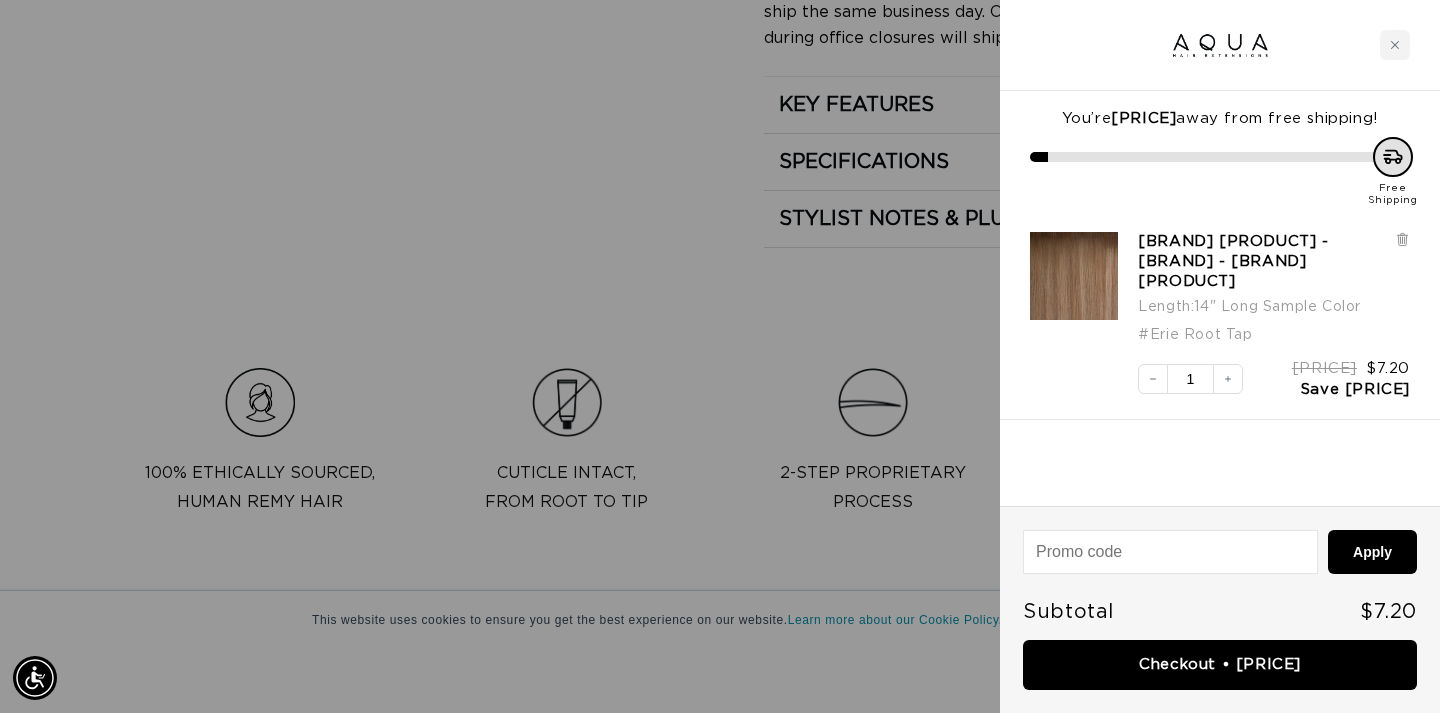 scroll, scrollTop: 0, scrollLeft: 0, axis: both 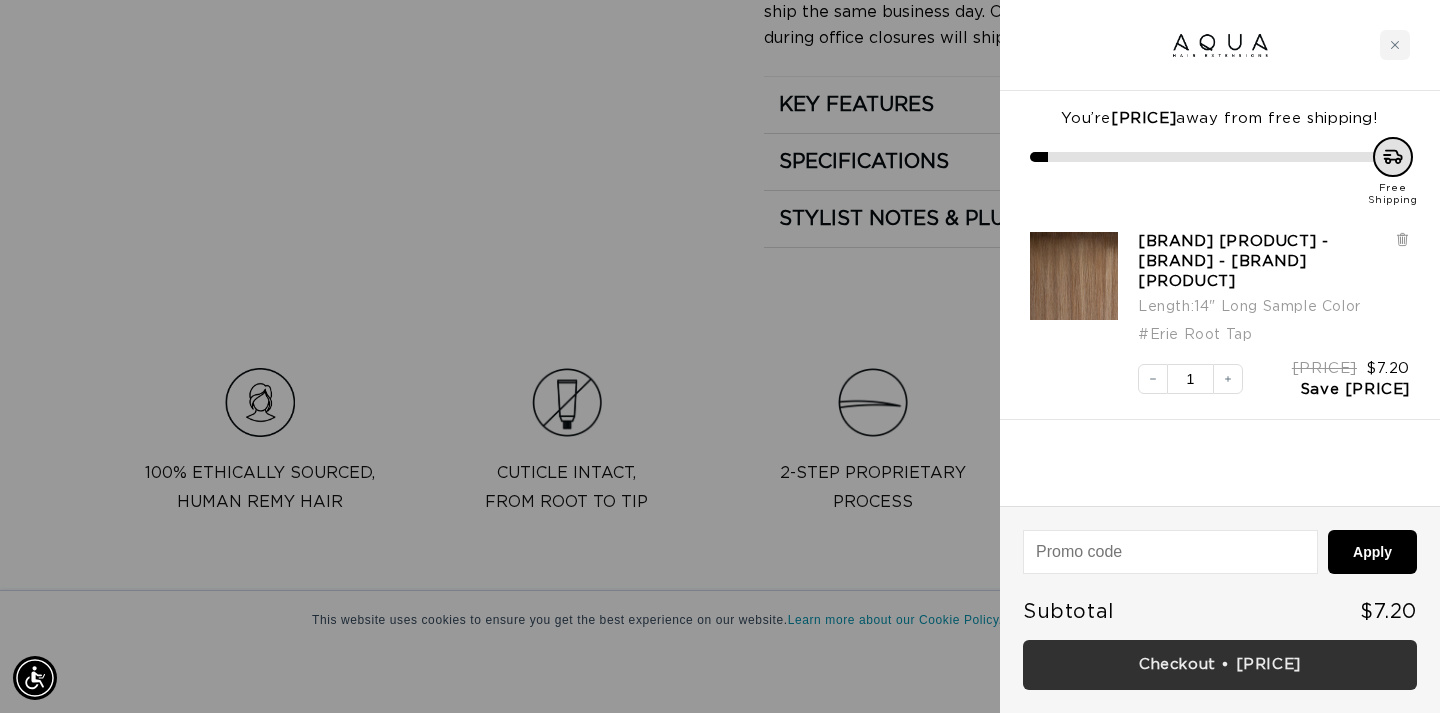 click on "Checkout • $[PRICE]" at bounding box center [1220, 665] 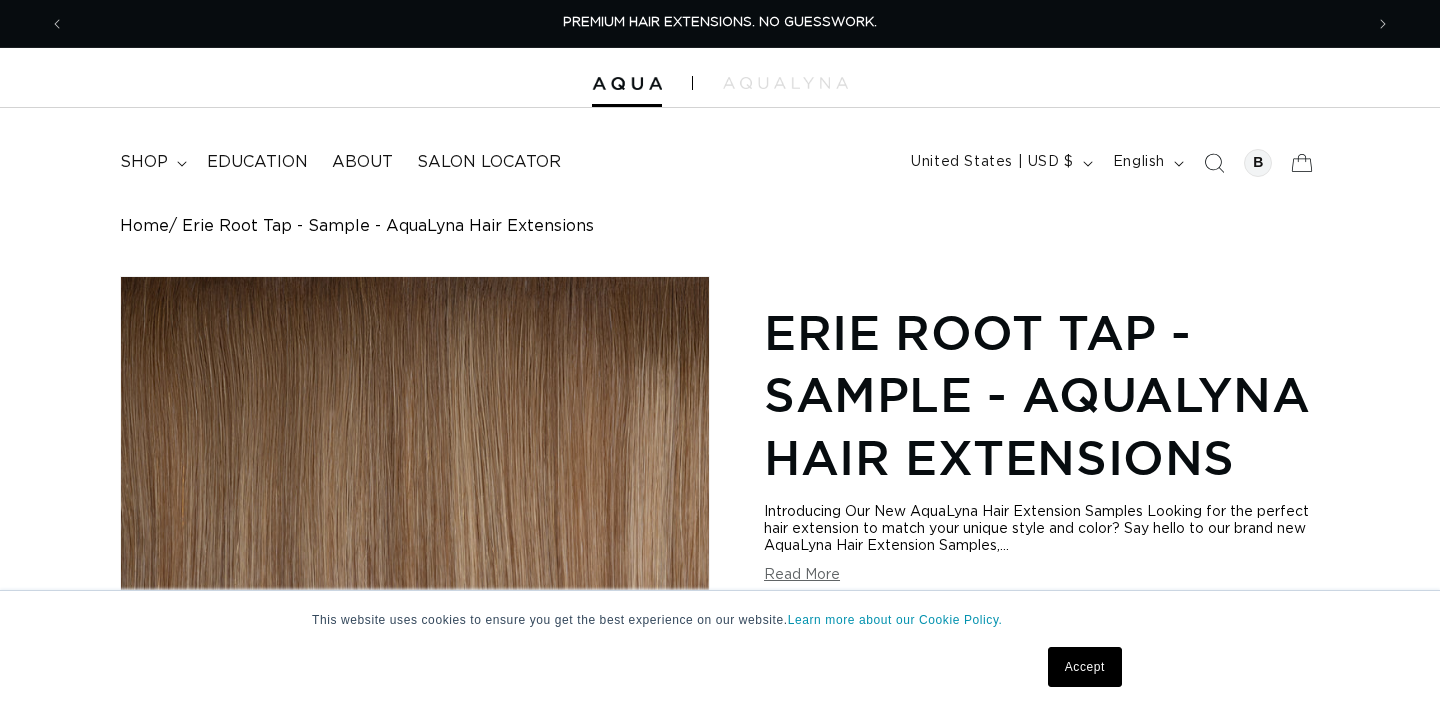 scroll, scrollTop: 0, scrollLeft: 0, axis: both 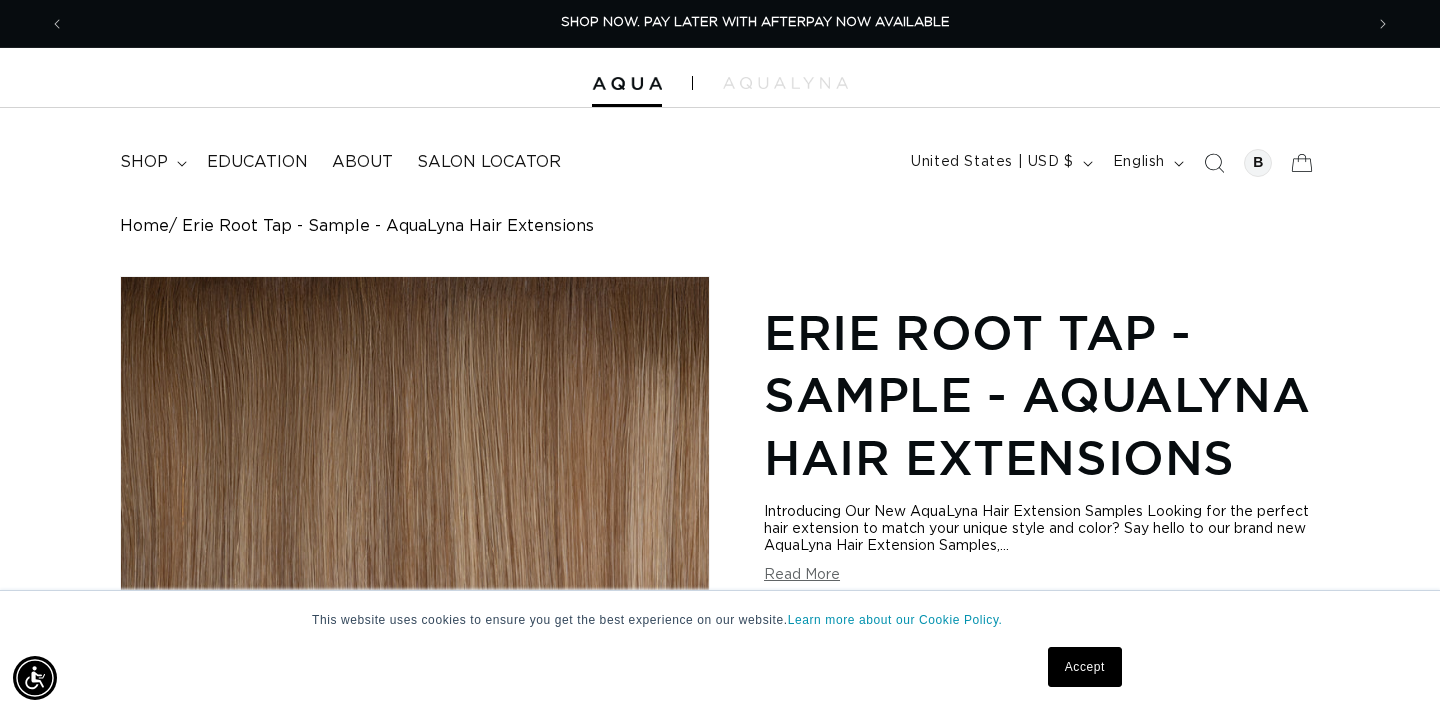 click at bounding box center [720, 78] 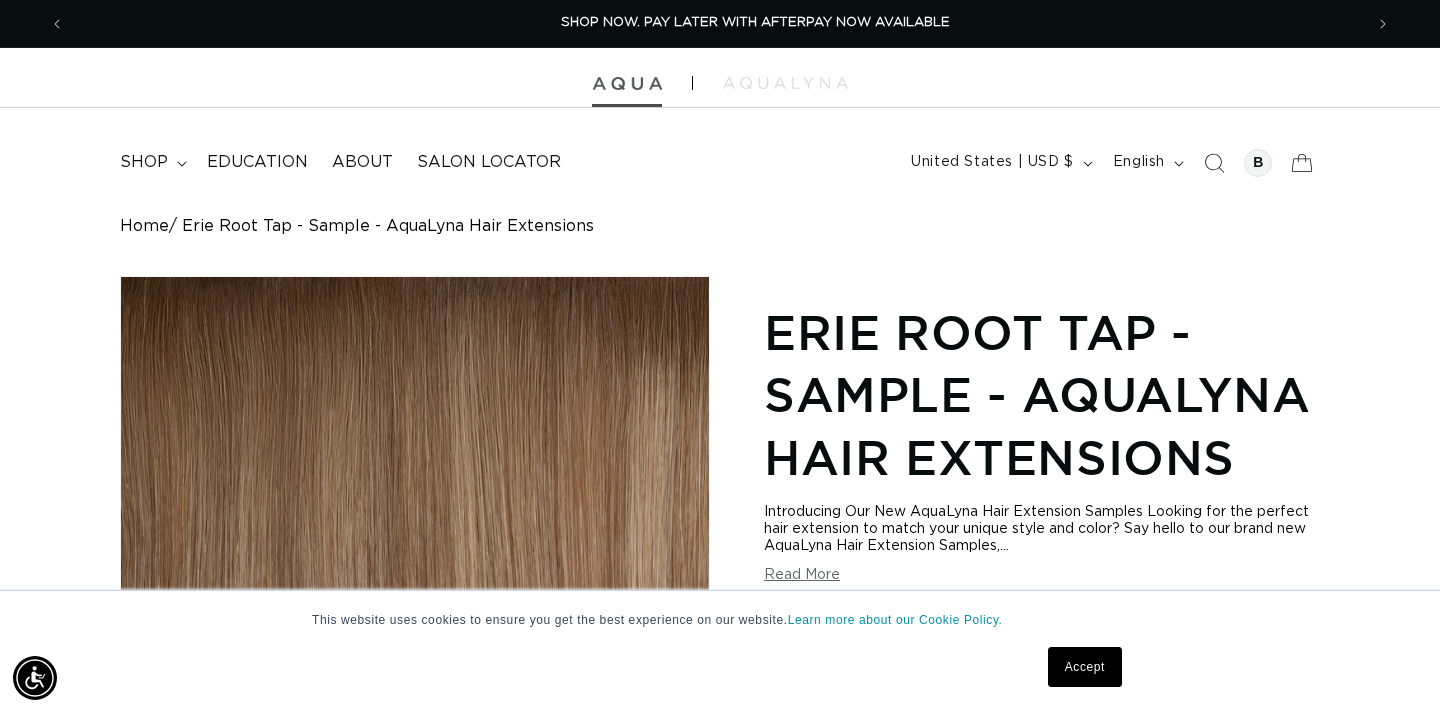 click at bounding box center [627, 84] 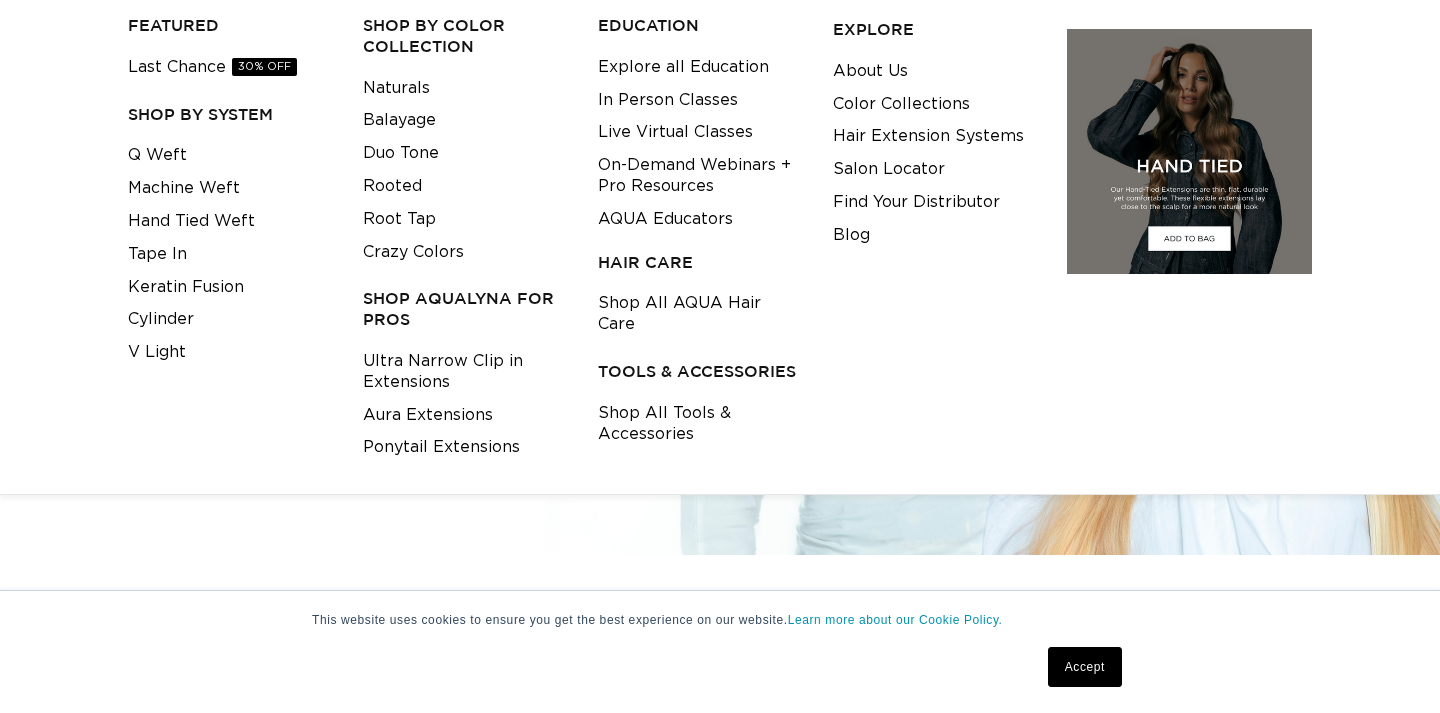 scroll, scrollTop: 237, scrollLeft: 0, axis: vertical 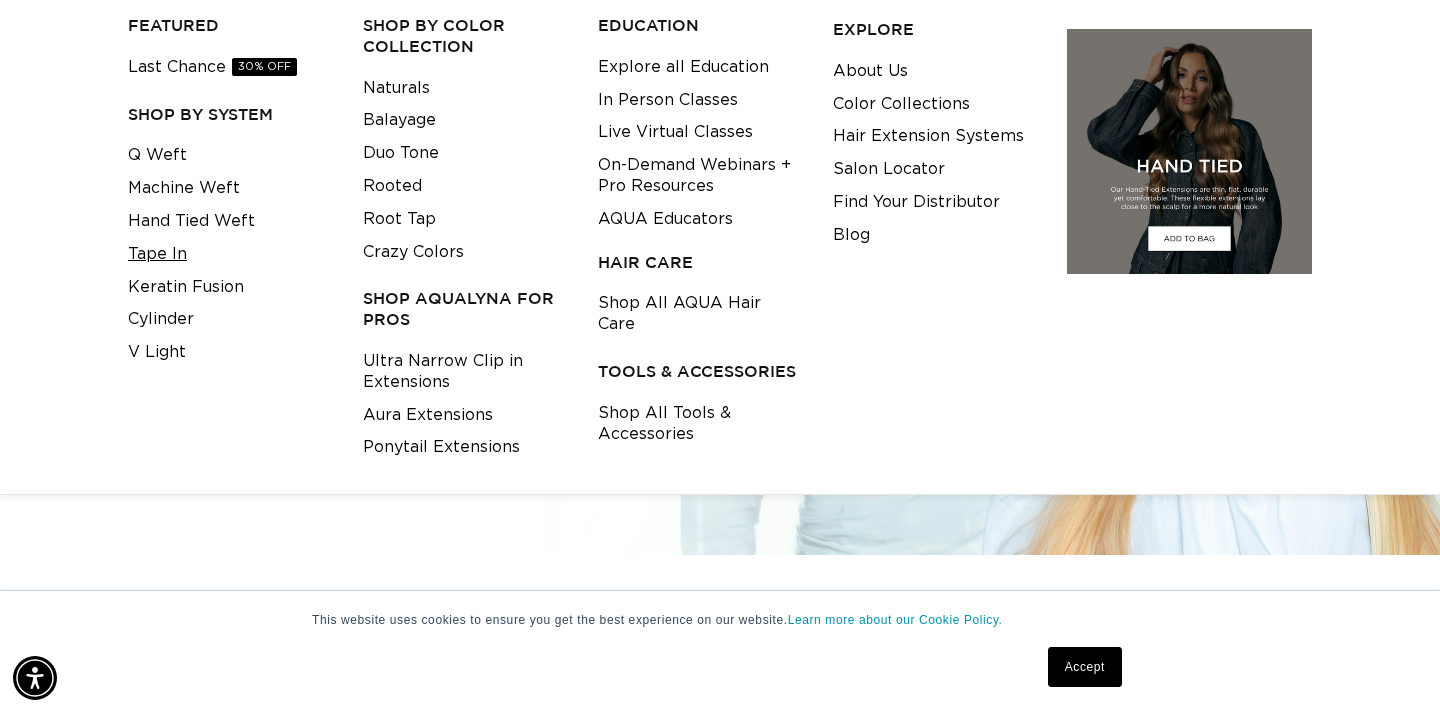 click on "Tape In" at bounding box center [157, 254] 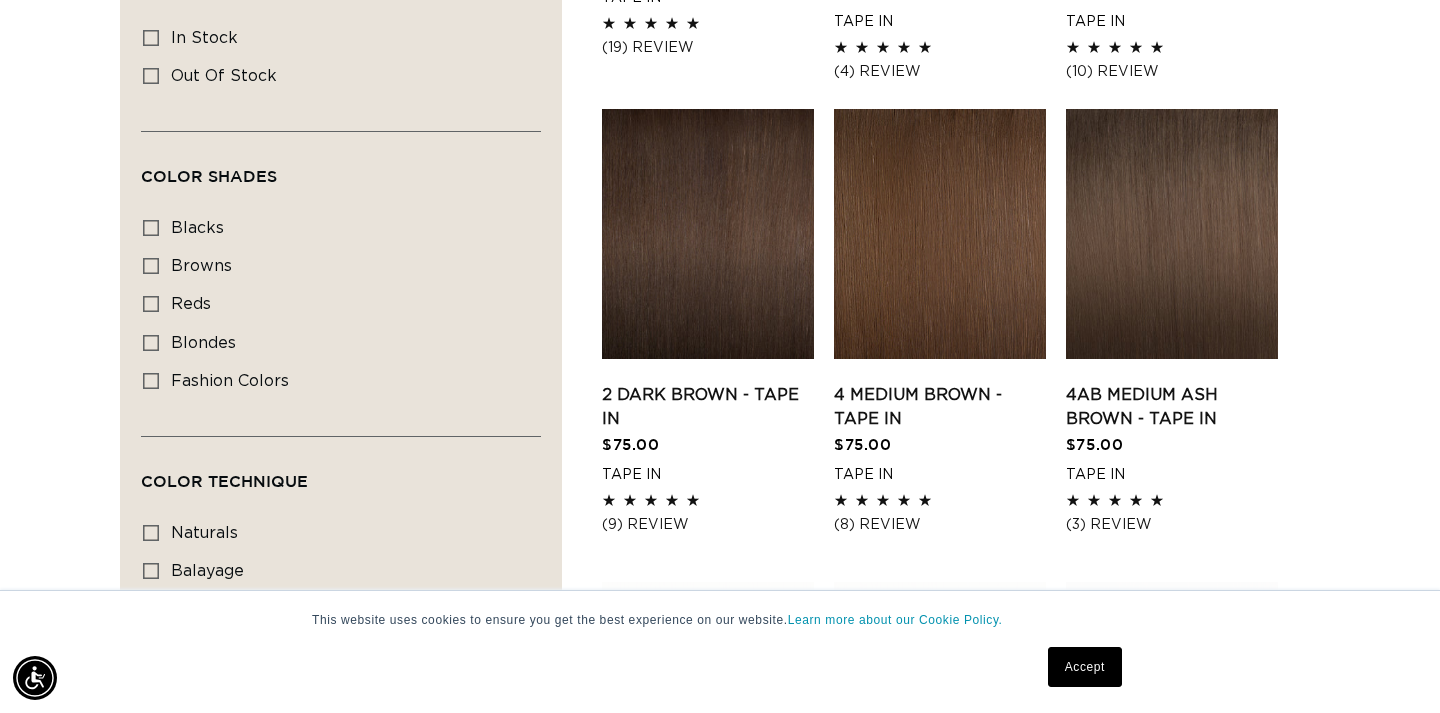 scroll, scrollTop: 550, scrollLeft: 0, axis: vertical 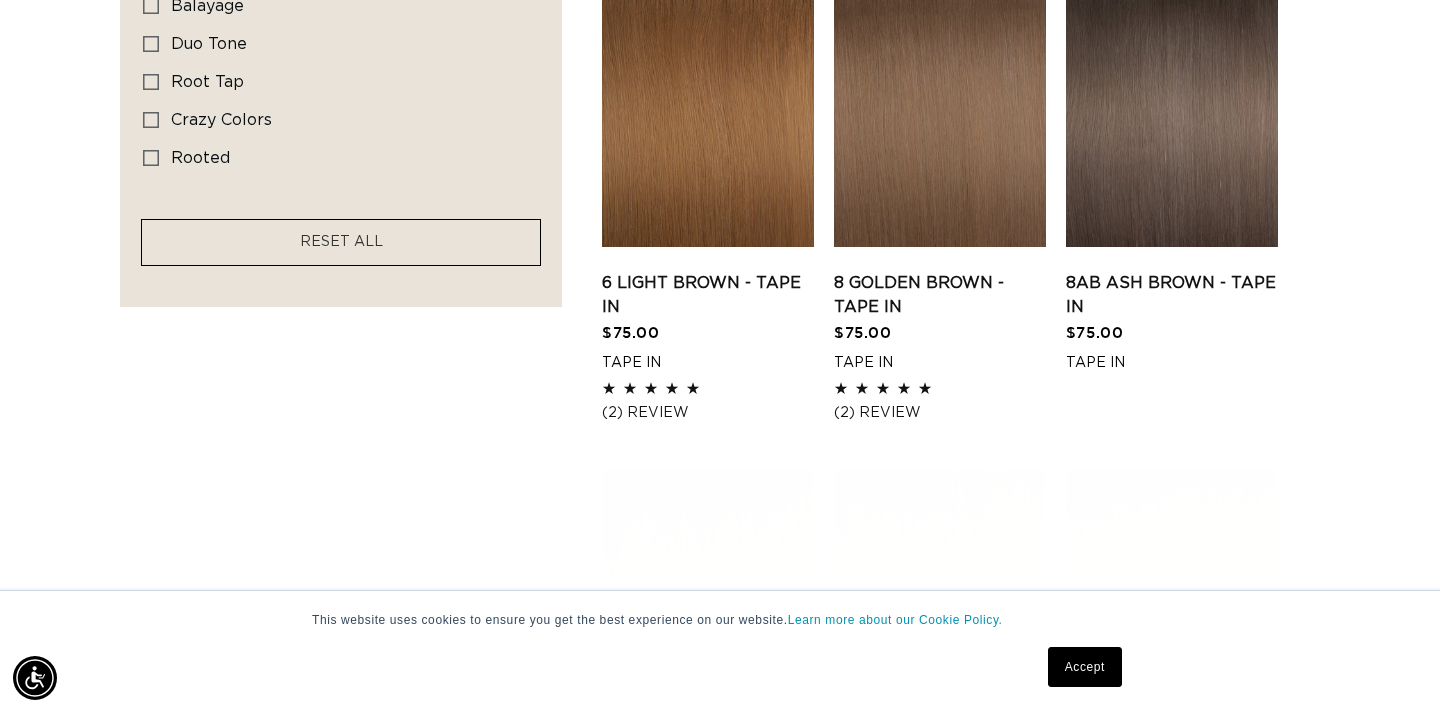 click 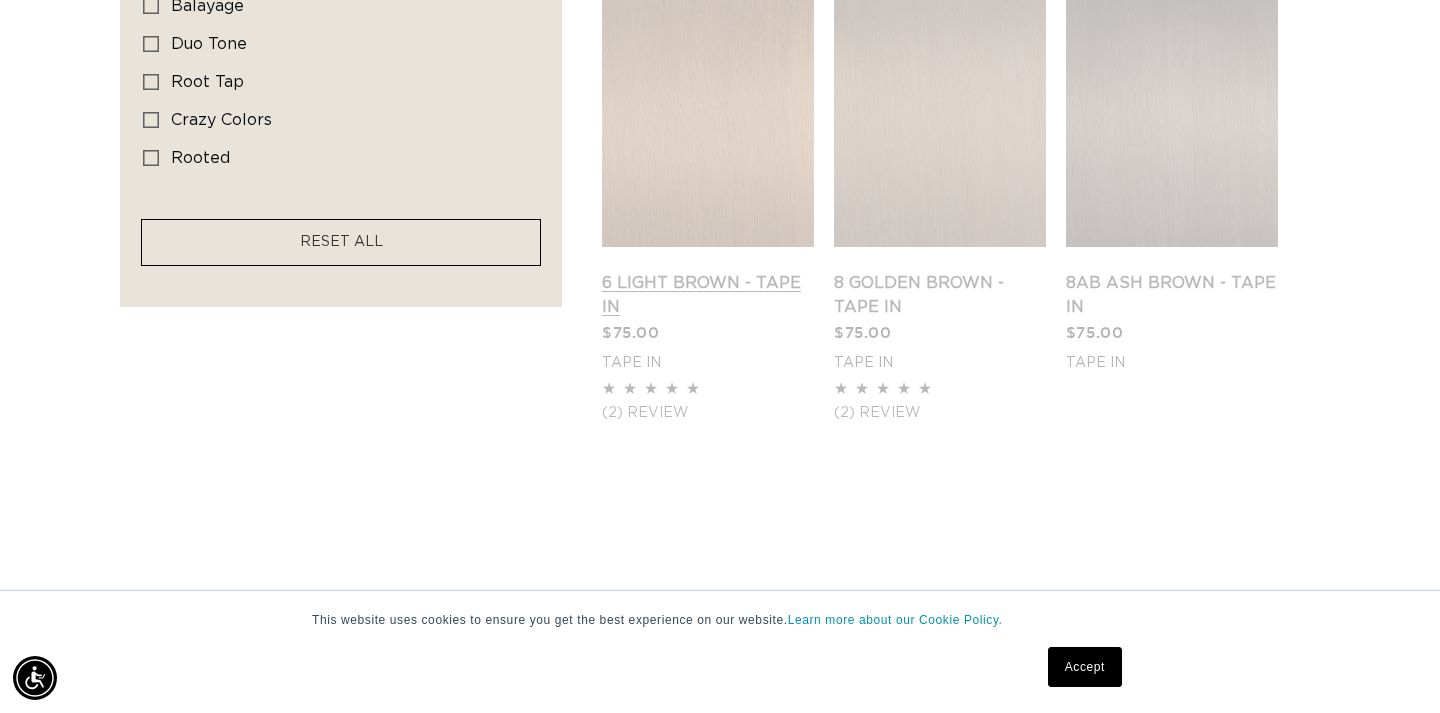 scroll, scrollTop: 0, scrollLeft: 0, axis: both 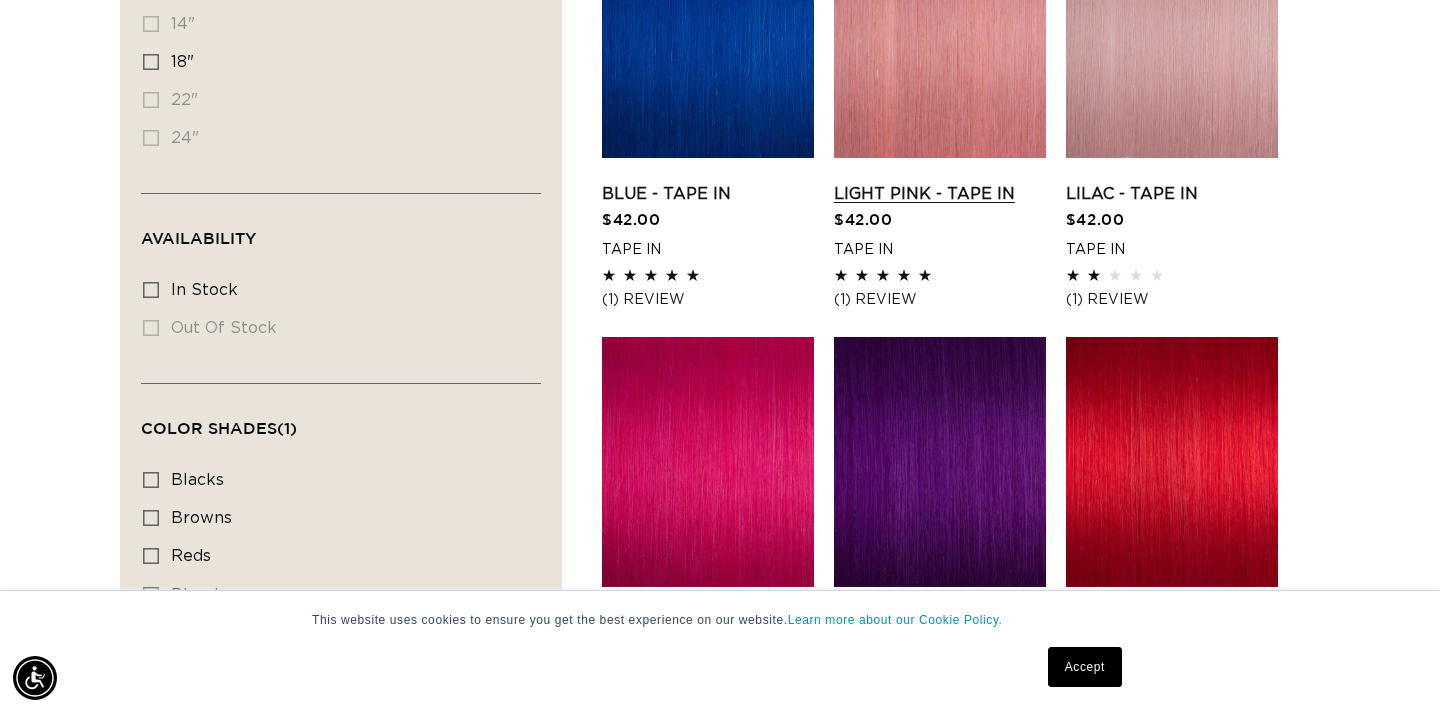 click on "Light Pink - Tape In" at bounding box center (940, 194) 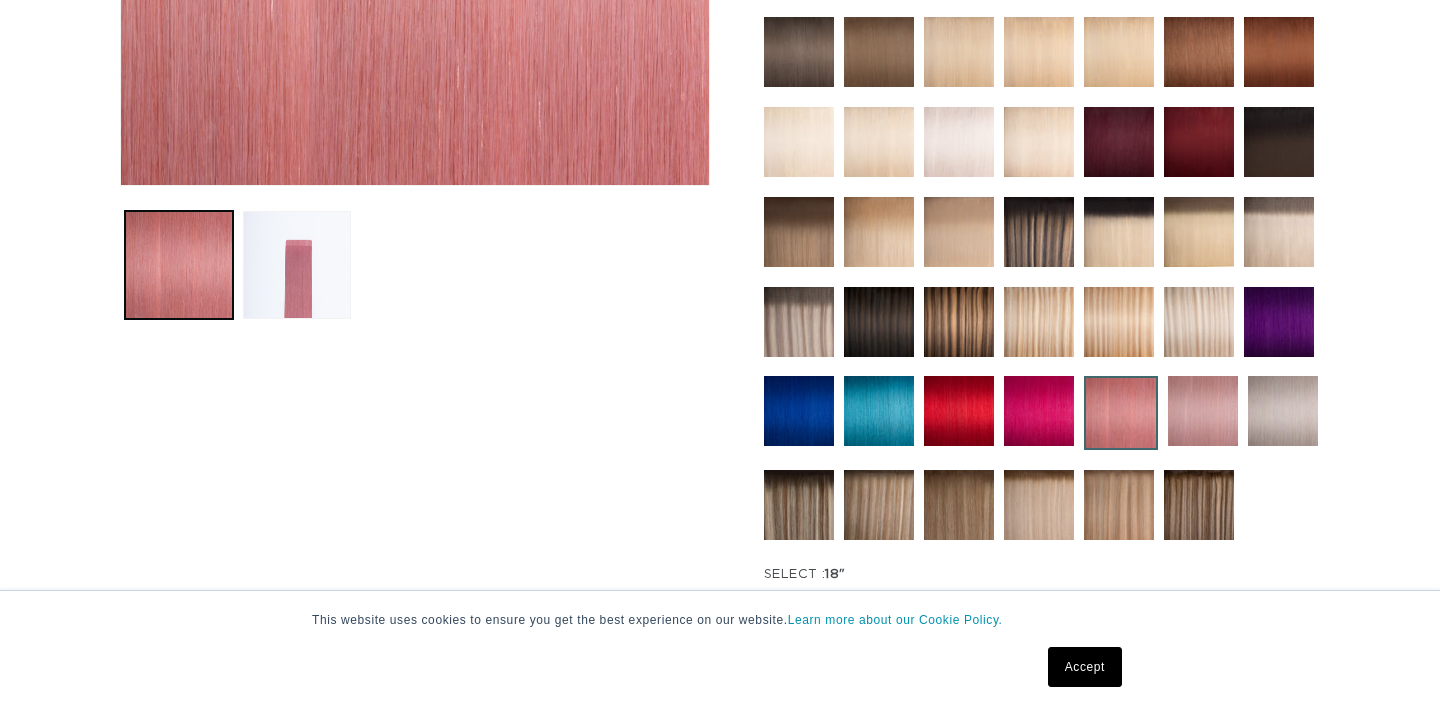 scroll, scrollTop: 1119, scrollLeft: 0, axis: vertical 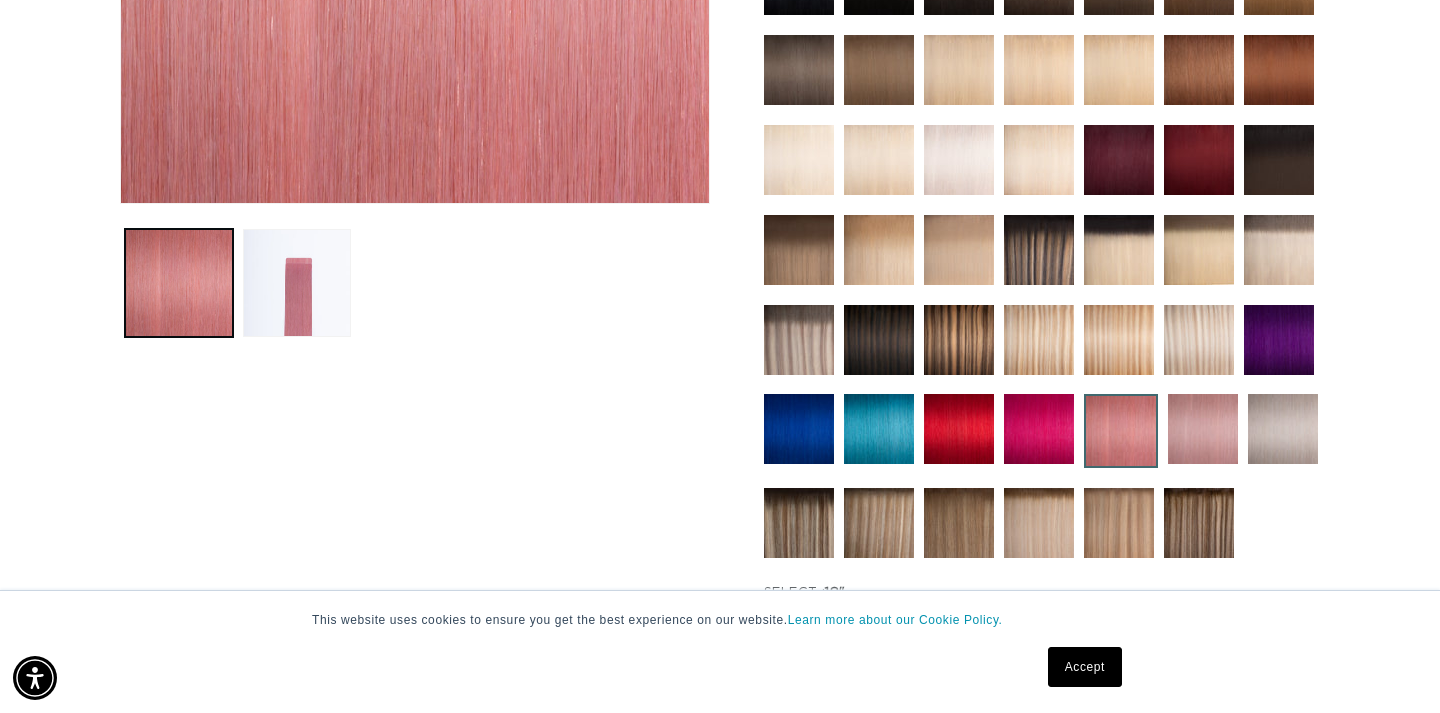 click on "Read More" at bounding box center [802, -167] 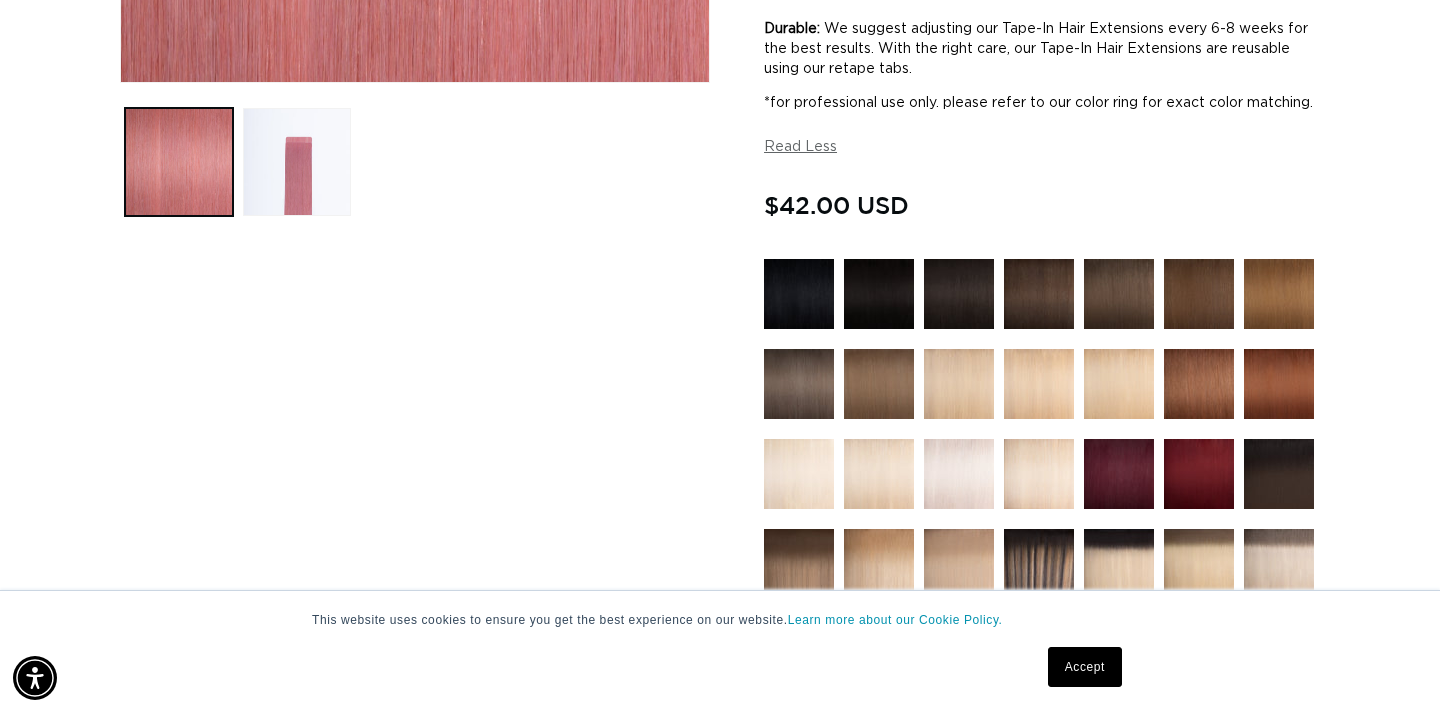 scroll, scrollTop: 748, scrollLeft: 0, axis: vertical 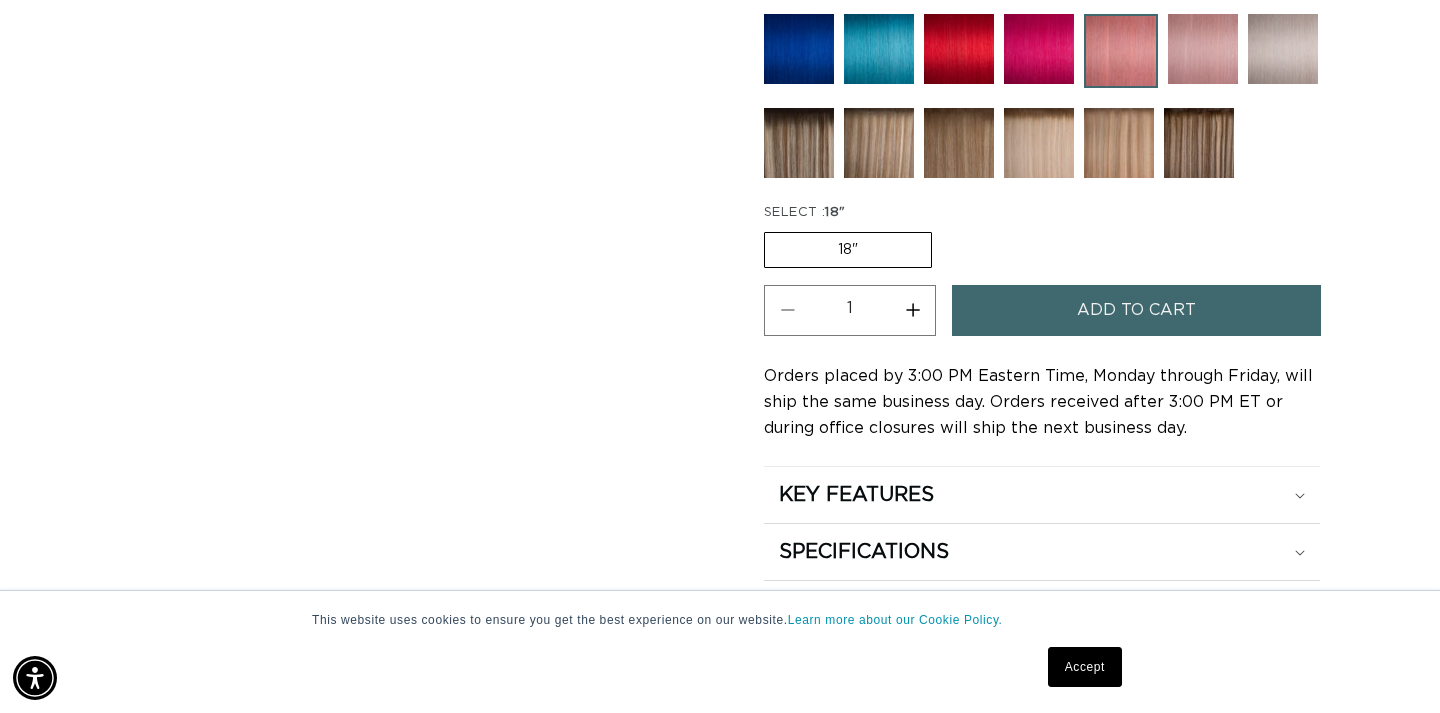 click at bounding box center [1279, -40] 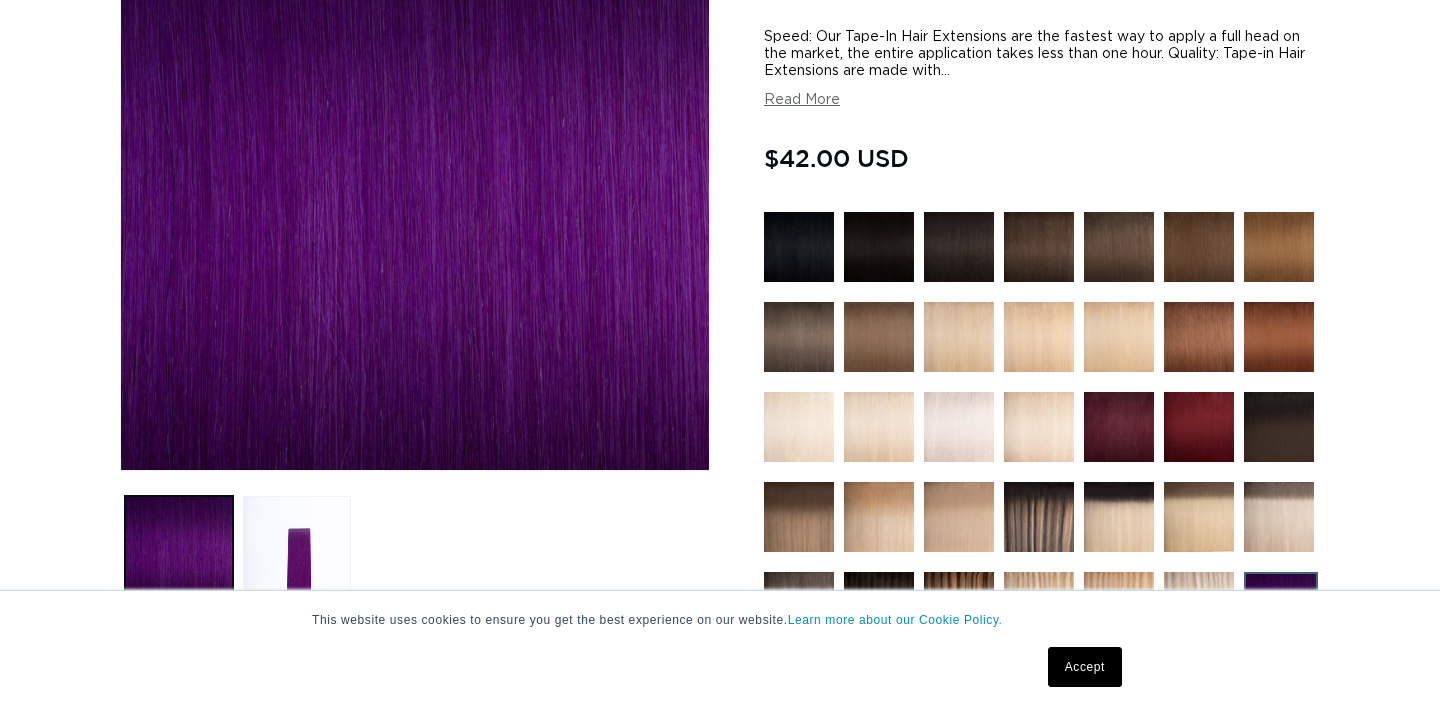 scroll, scrollTop: 366, scrollLeft: 0, axis: vertical 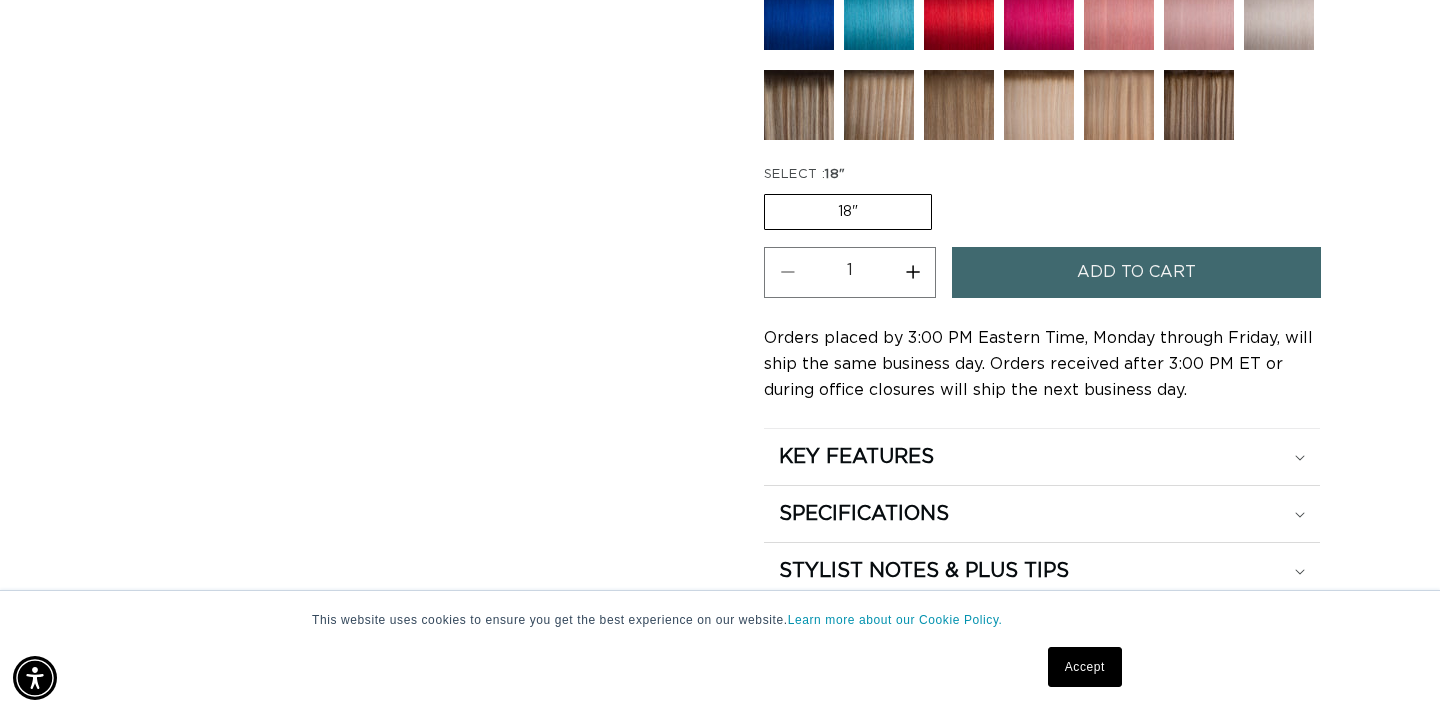 click at bounding box center (1039, 15) 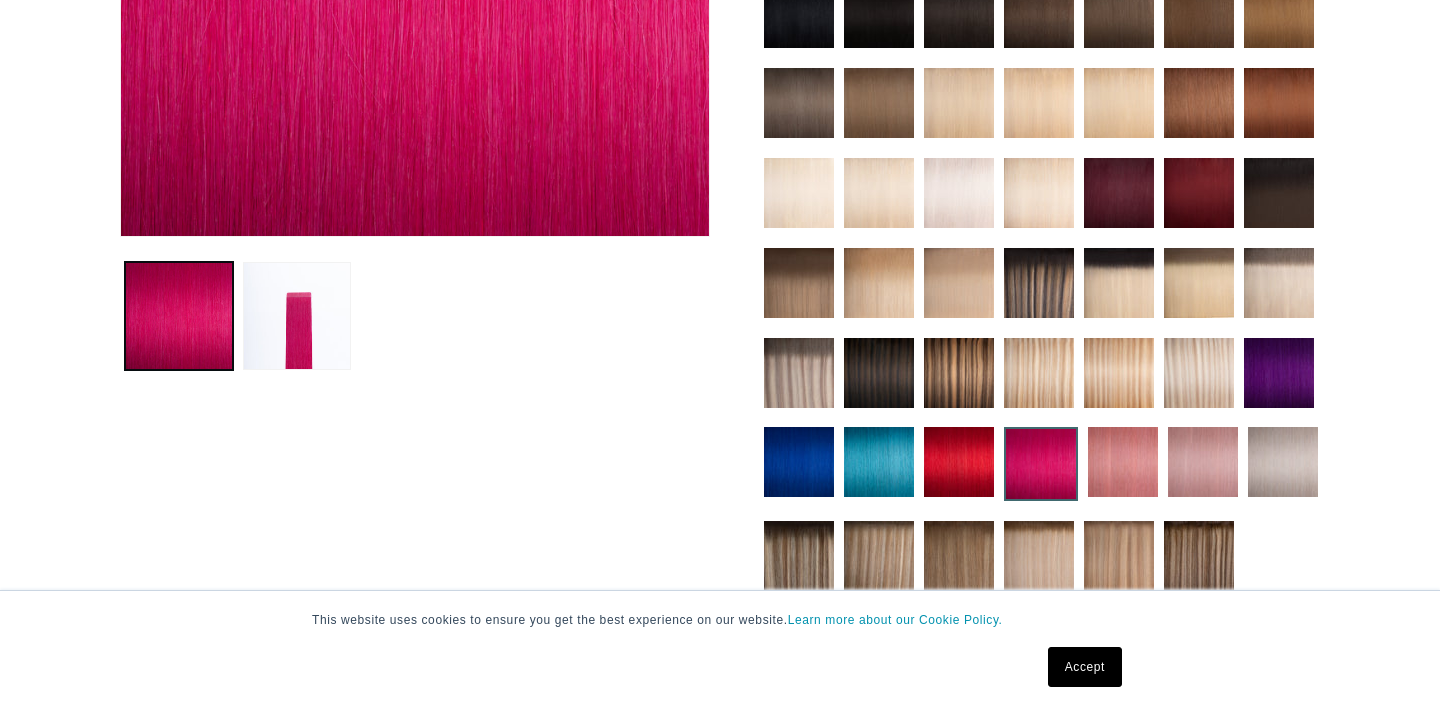 scroll, scrollTop: 583, scrollLeft: 0, axis: vertical 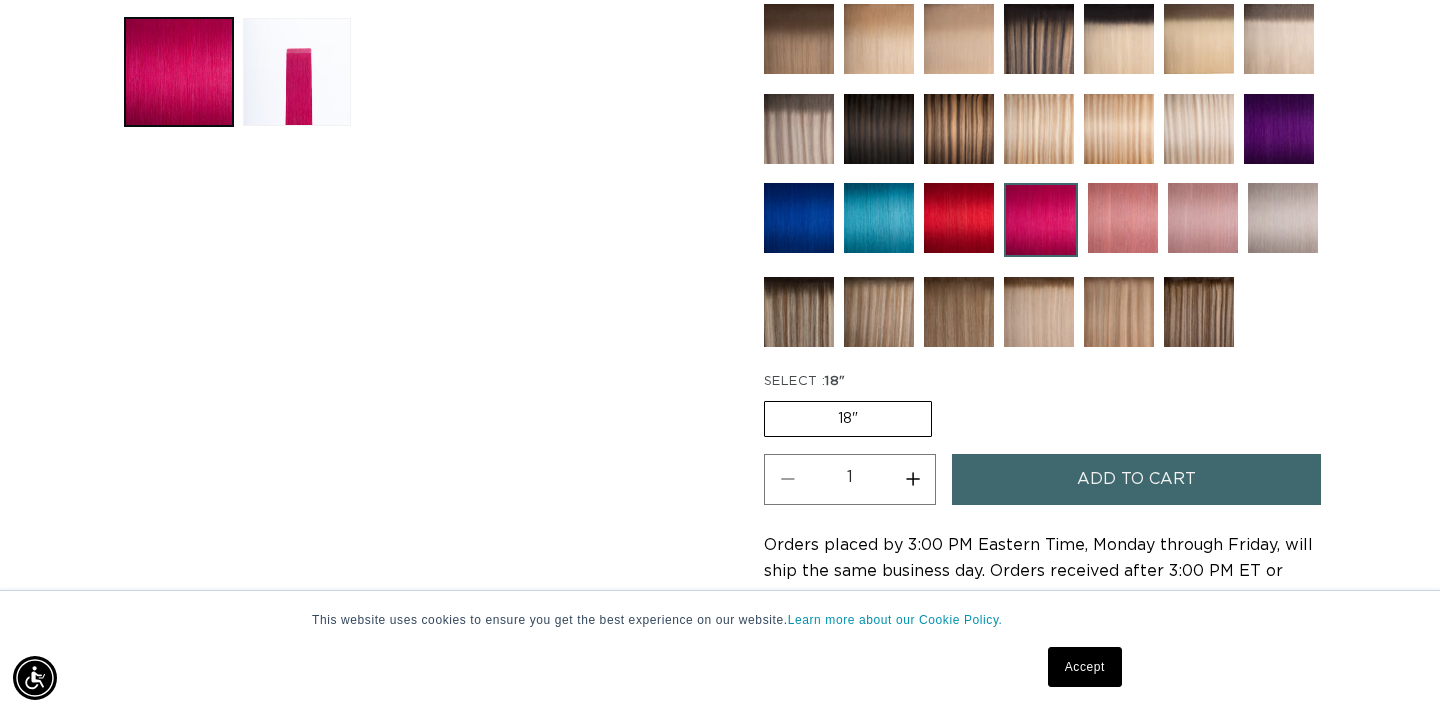 click at bounding box center [959, 218] 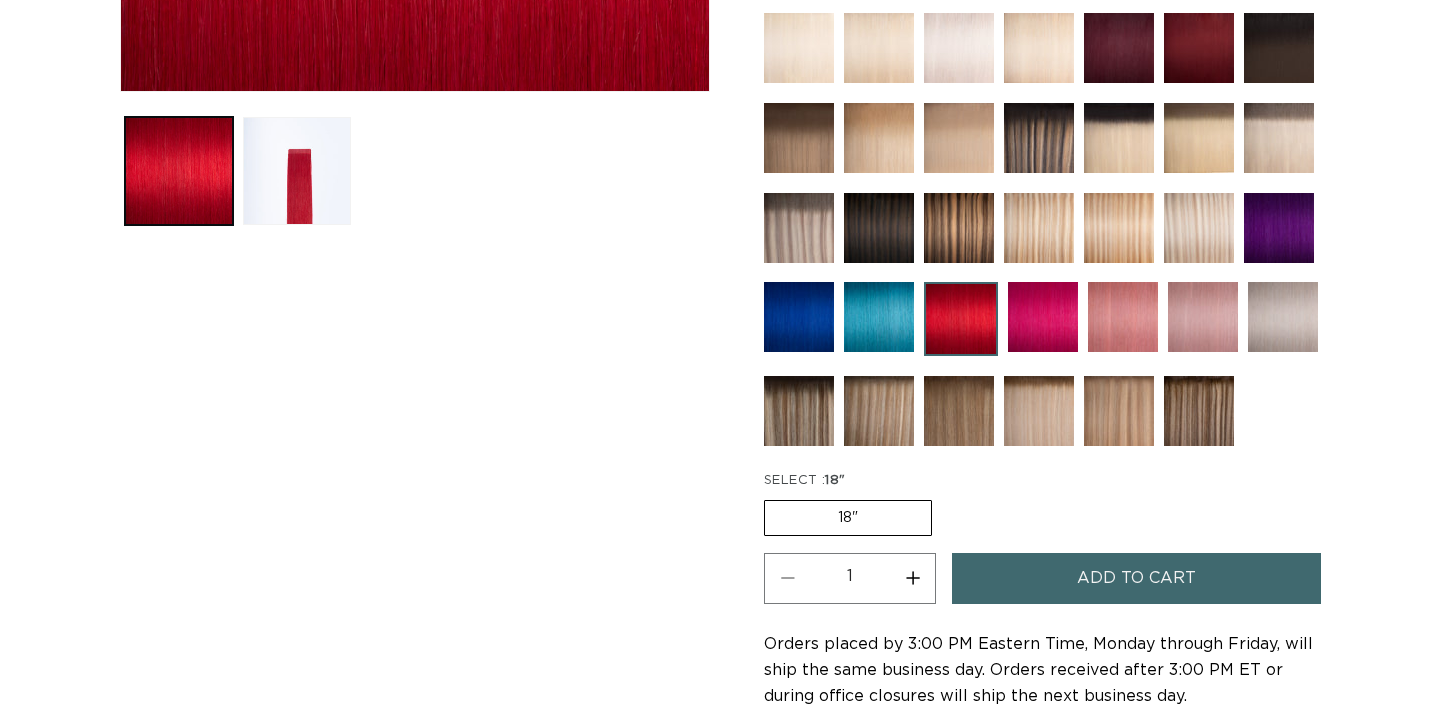 click at bounding box center [1039, 138] 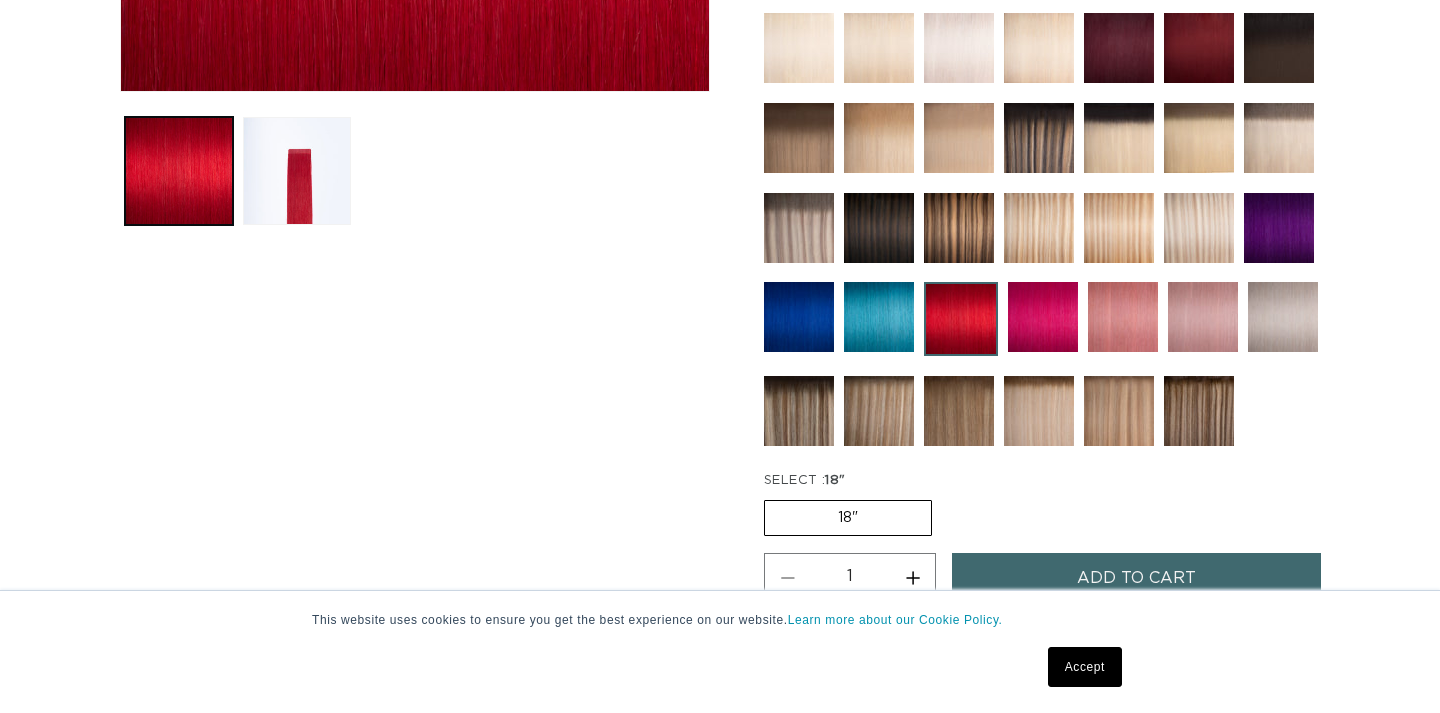 scroll, scrollTop: 729, scrollLeft: 0, axis: vertical 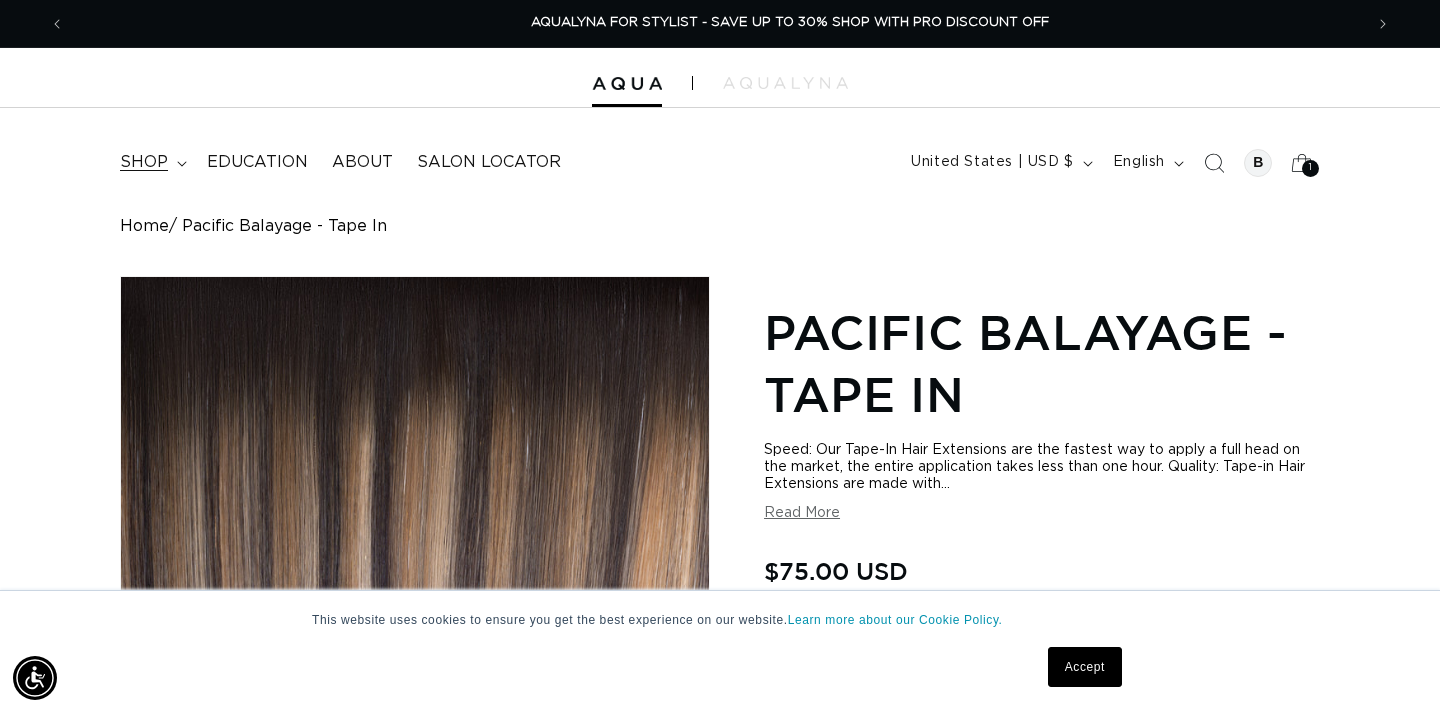 click on "shop" at bounding box center [144, 162] 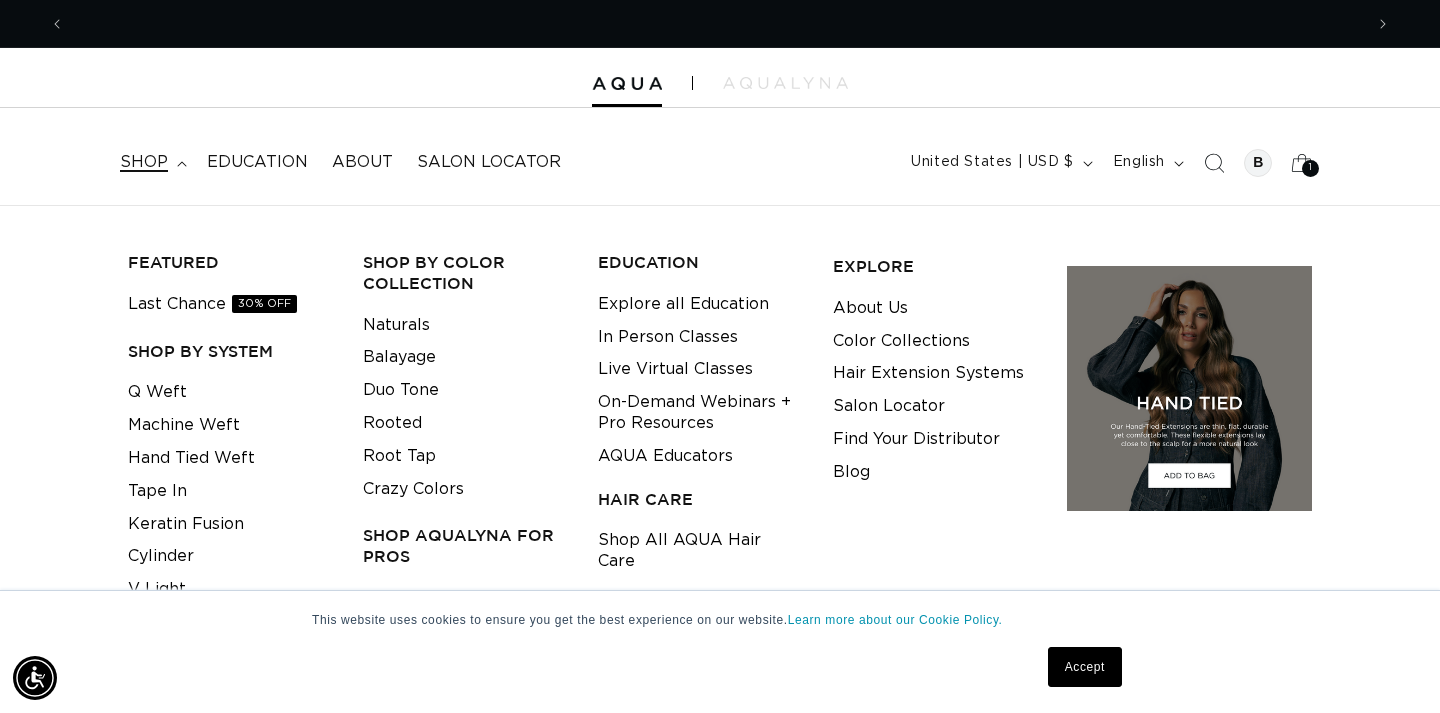 scroll, scrollTop: 0, scrollLeft: 0, axis: both 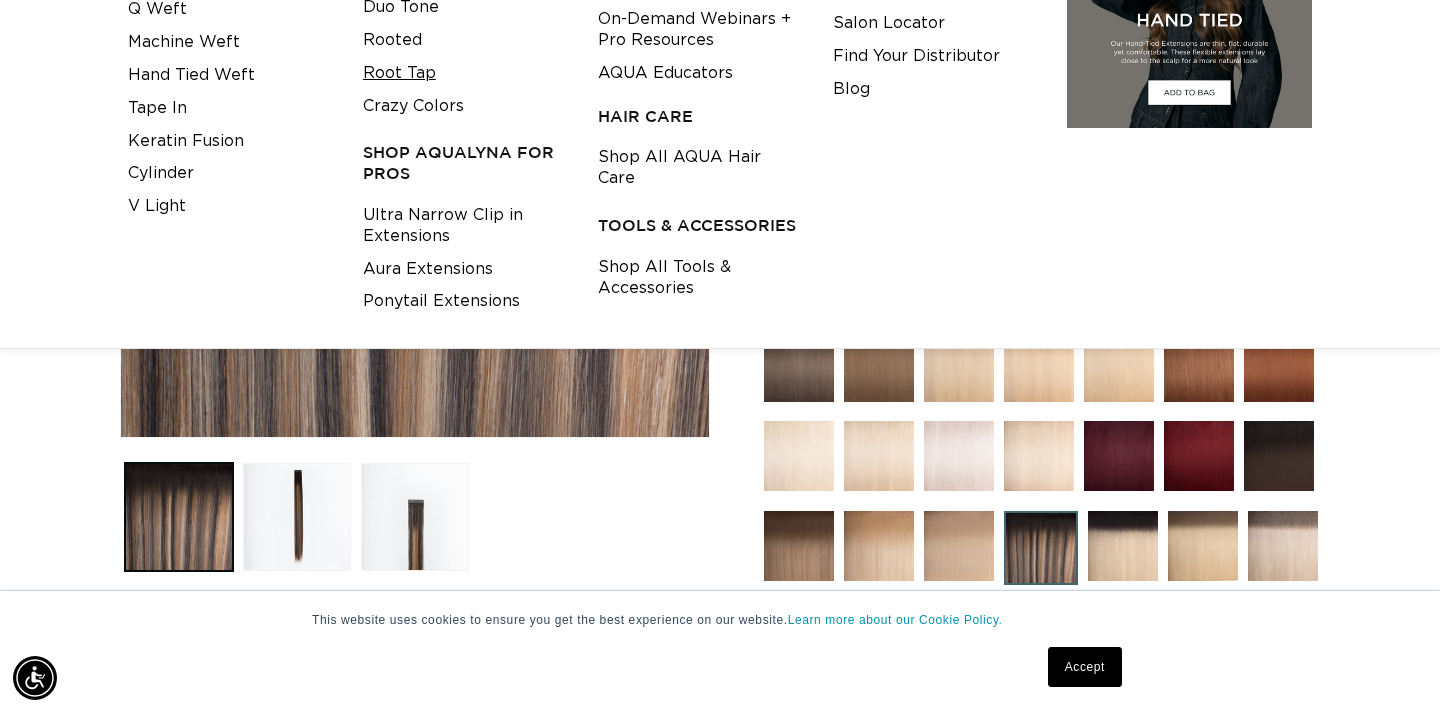 click on "Root Tap" at bounding box center [399, 73] 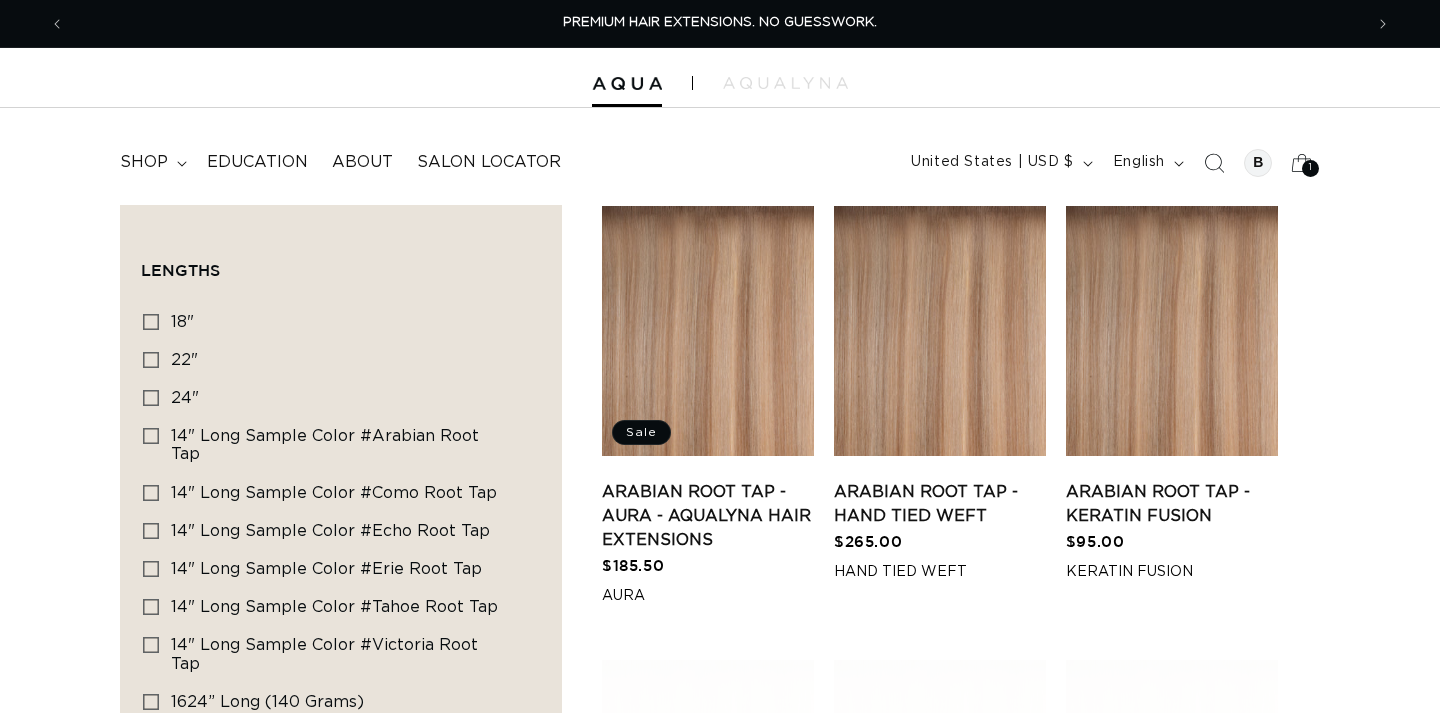 scroll, scrollTop: 0, scrollLeft: 0, axis: both 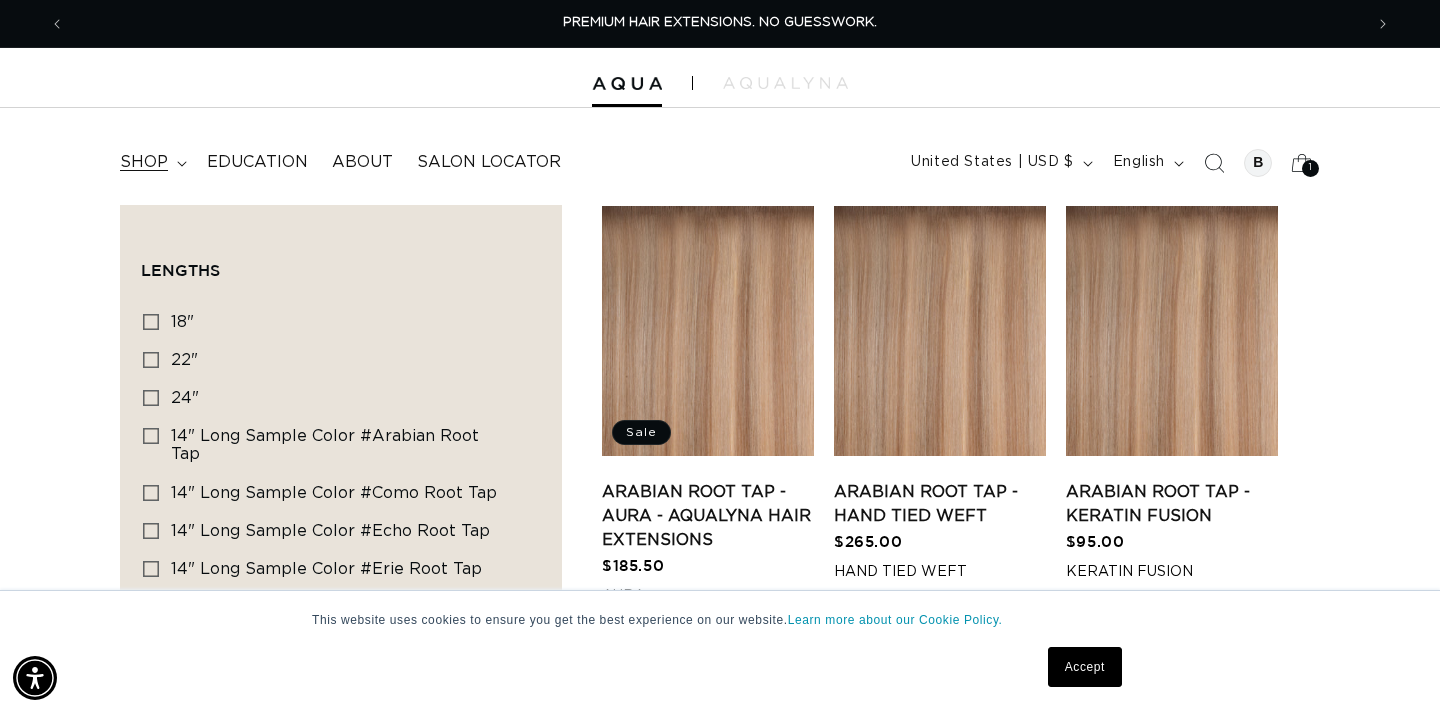 click on "shop" at bounding box center (151, 162) 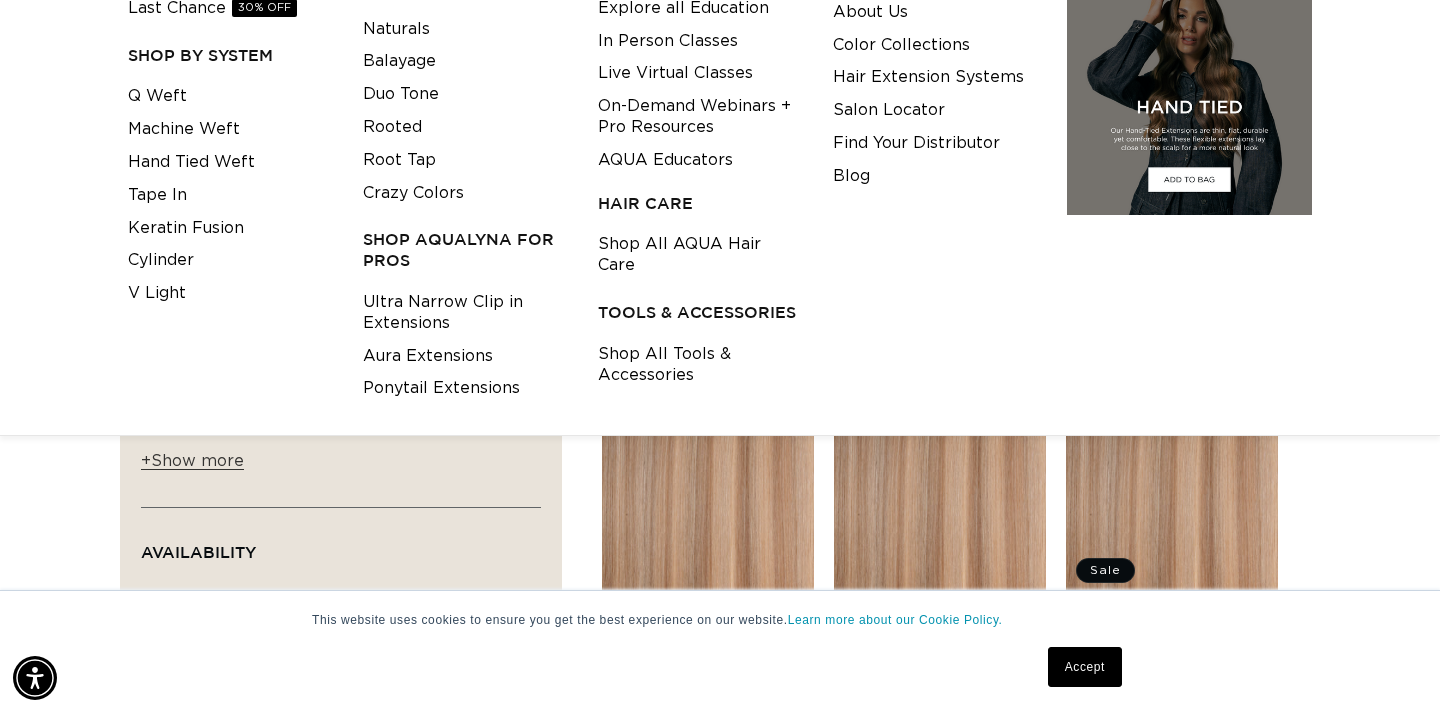 scroll, scrollTop: 297, scrollLeft: 0, axis: vertical 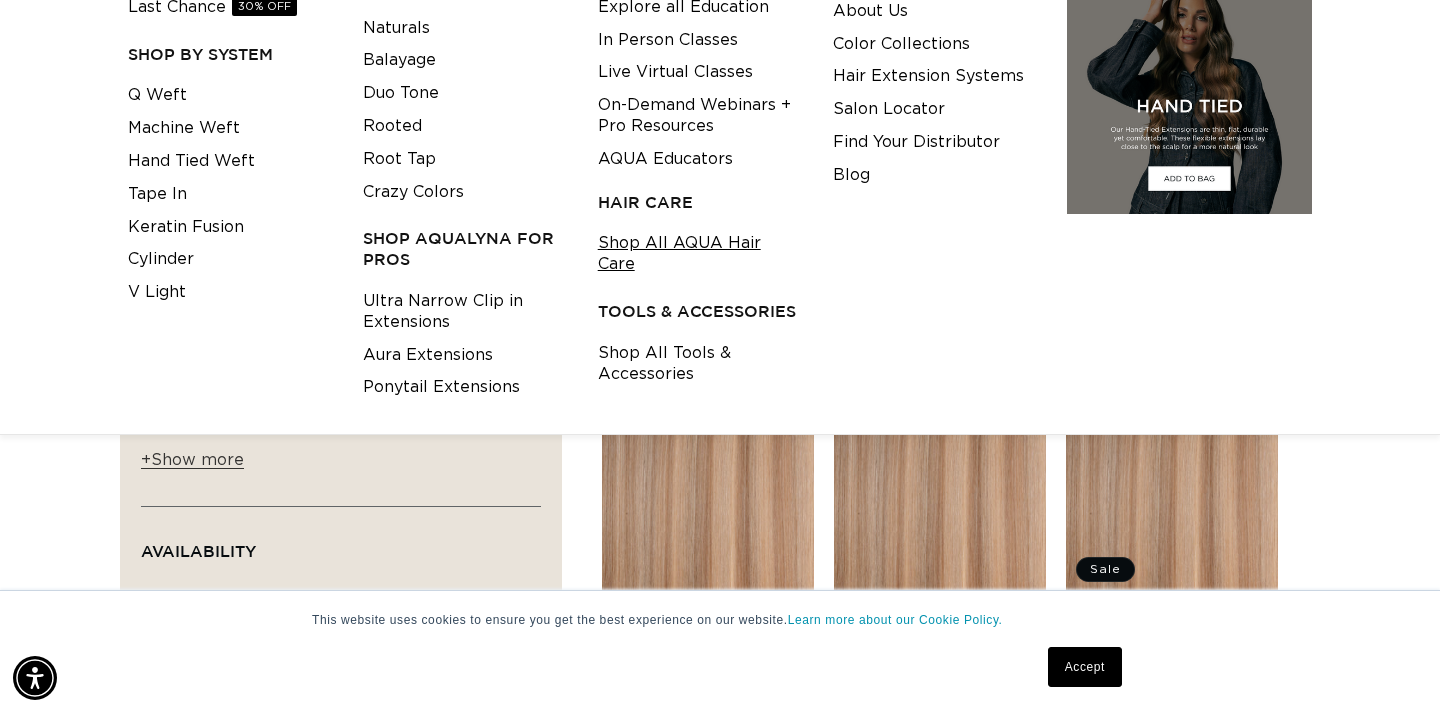 click on "Shop All AQUA Hair Care" at bounding box center [700, 254] 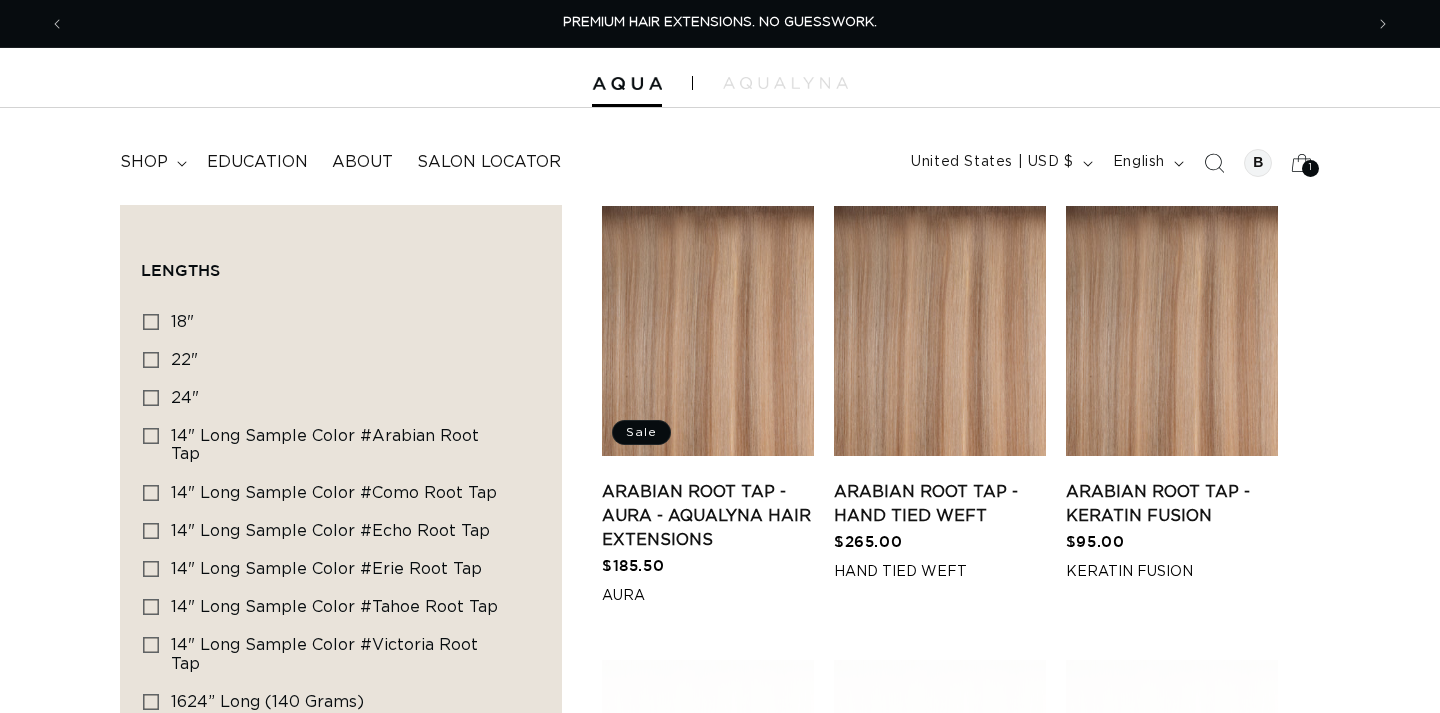 scroll, scrollTop: 0, scrollLeft: 0, axis: both 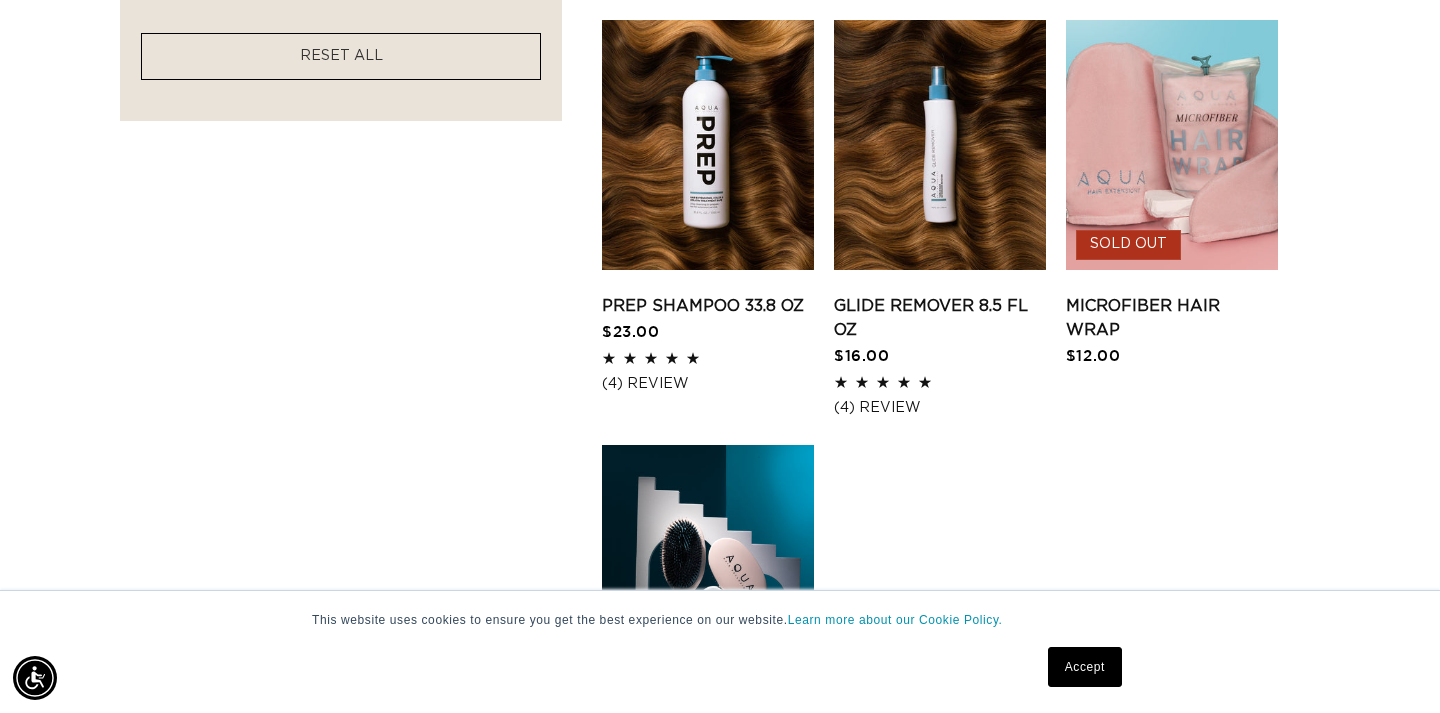click 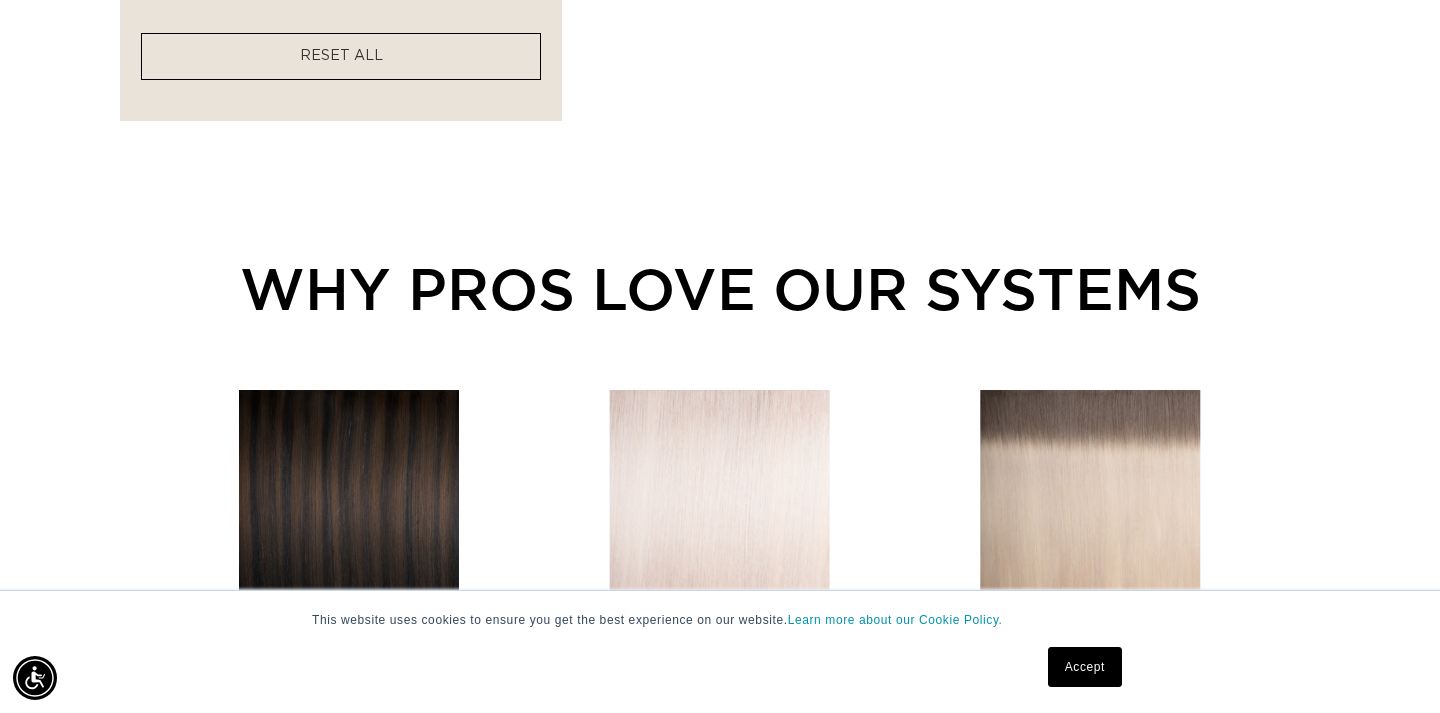 scroll, scrollTop: 963, scrollLeft: 0, axis: vertical 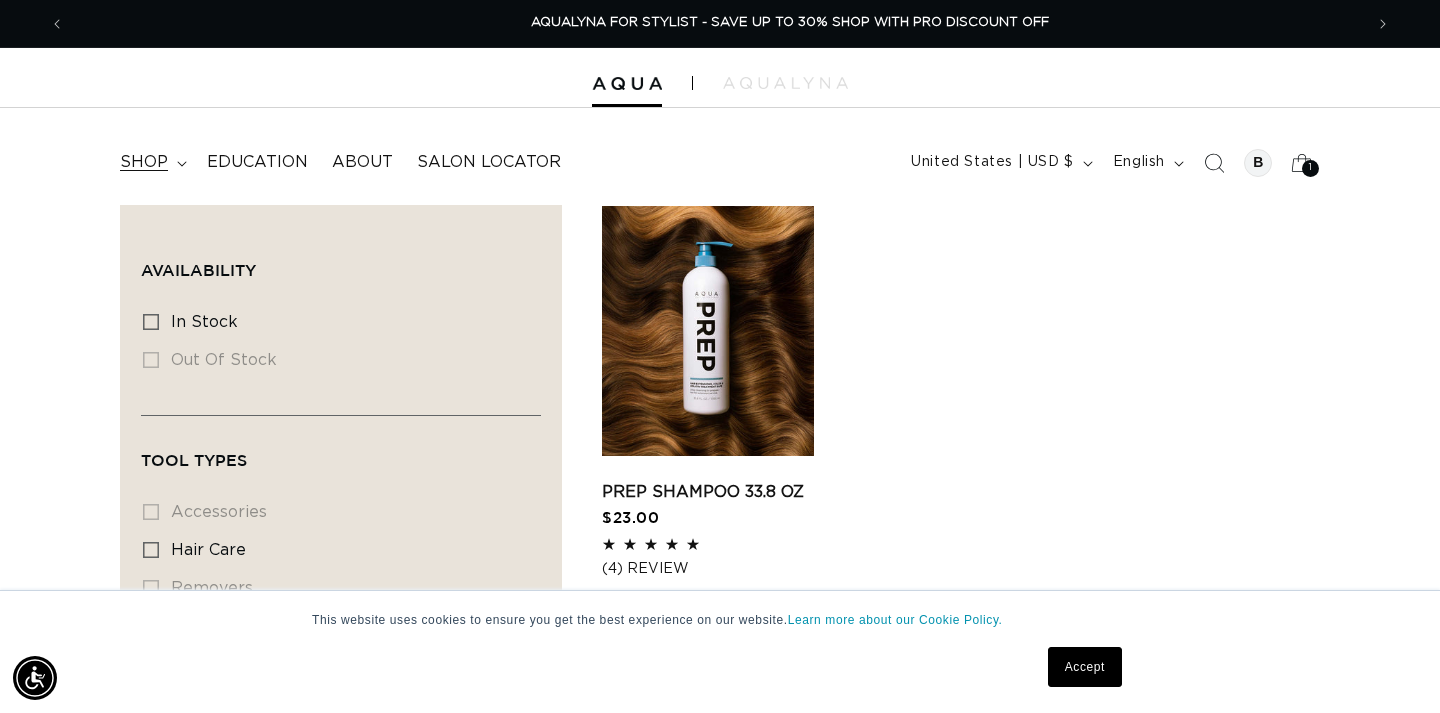 click on "shop" at bounding box center (144, 162) 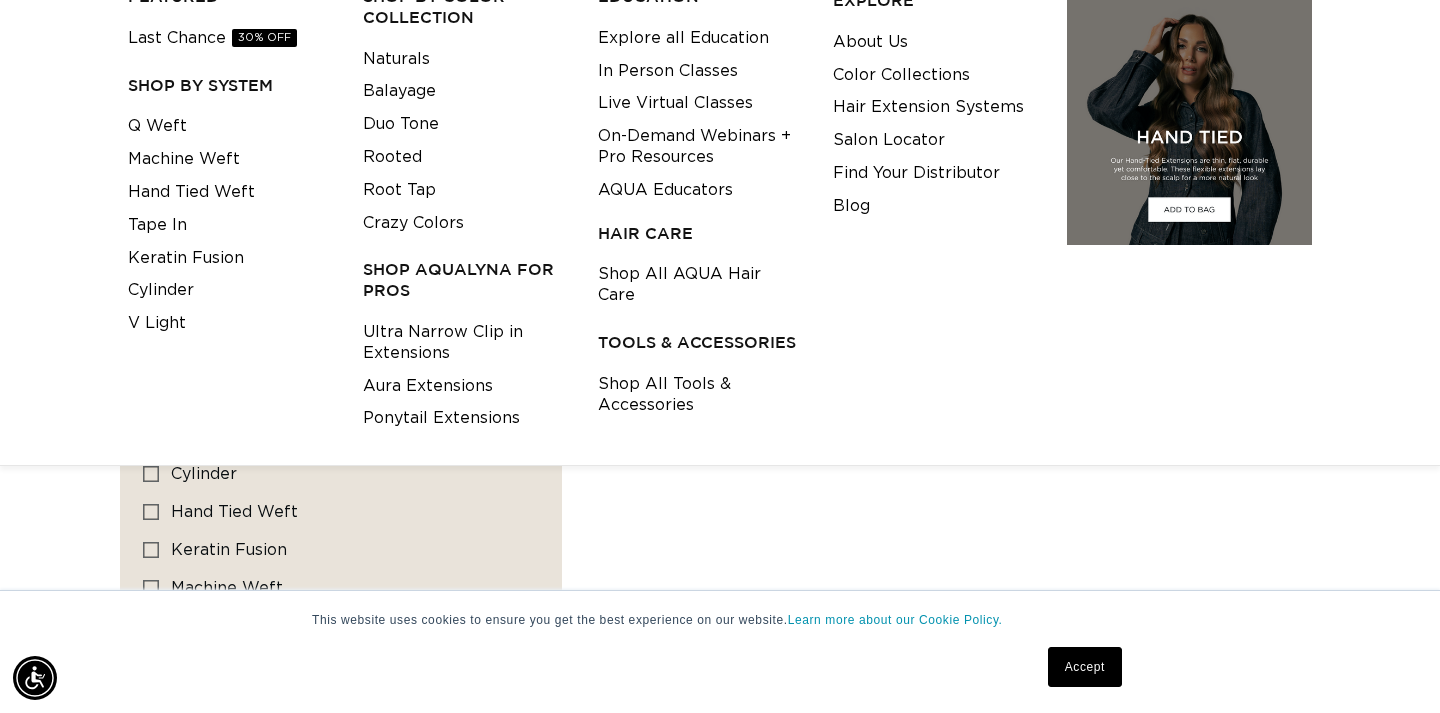 scroll, scrollTop: 278, scrollLeft: 0, axis: vertical 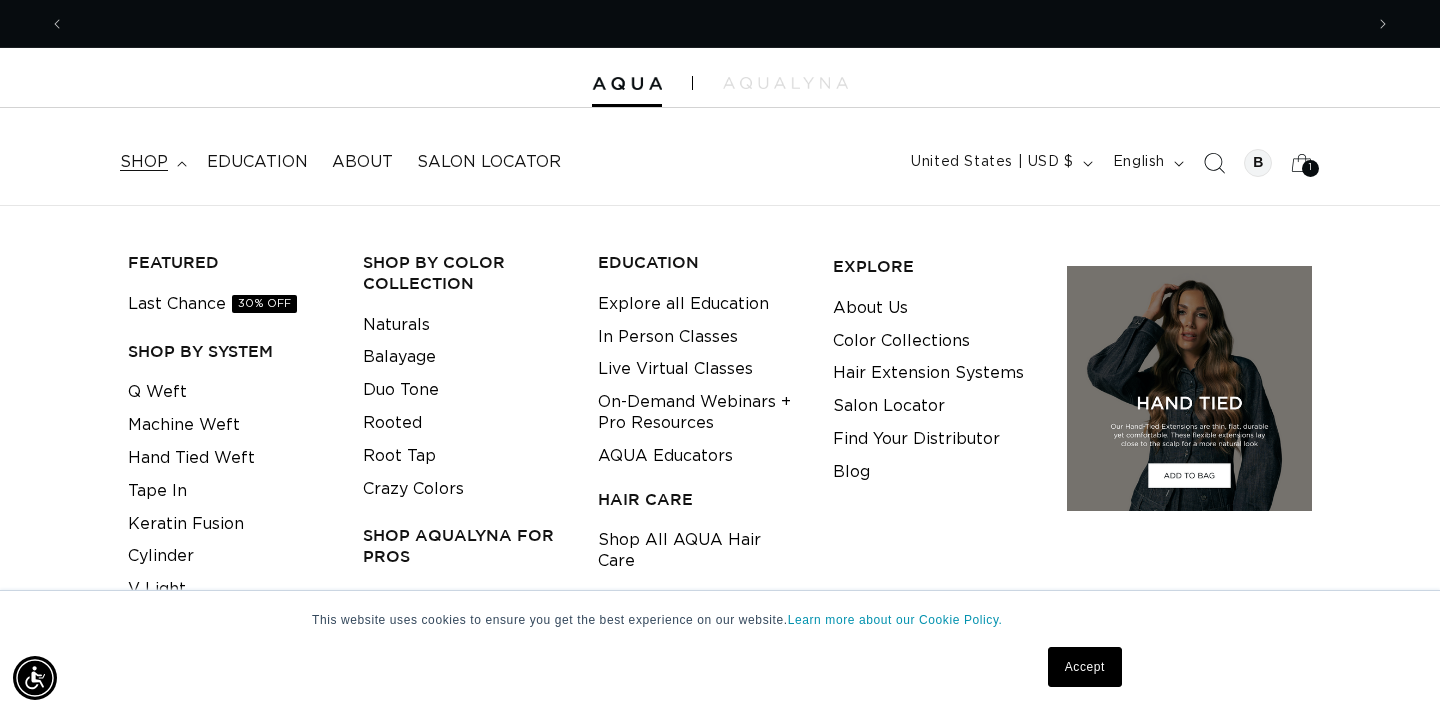 click 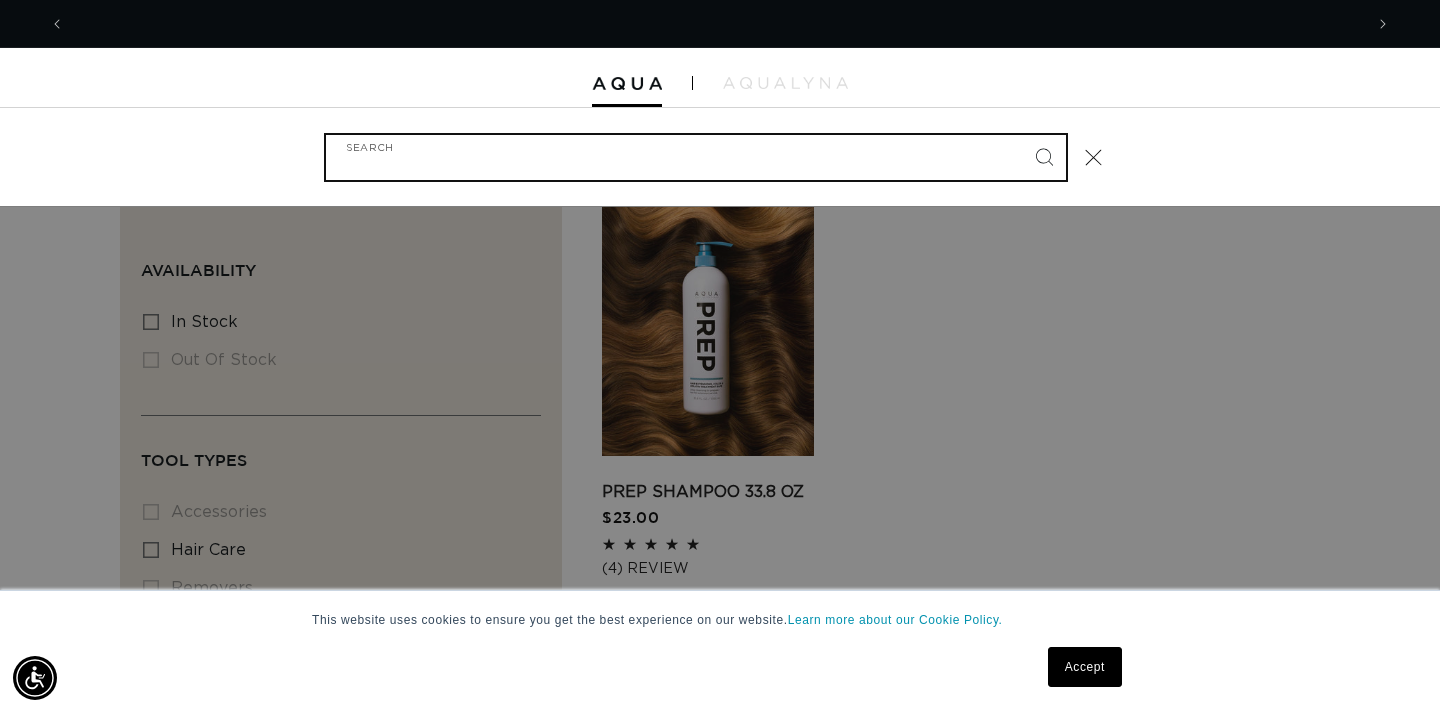 scroll, scrollTop: 0, scrollLeft: 1263, axis: horizontal 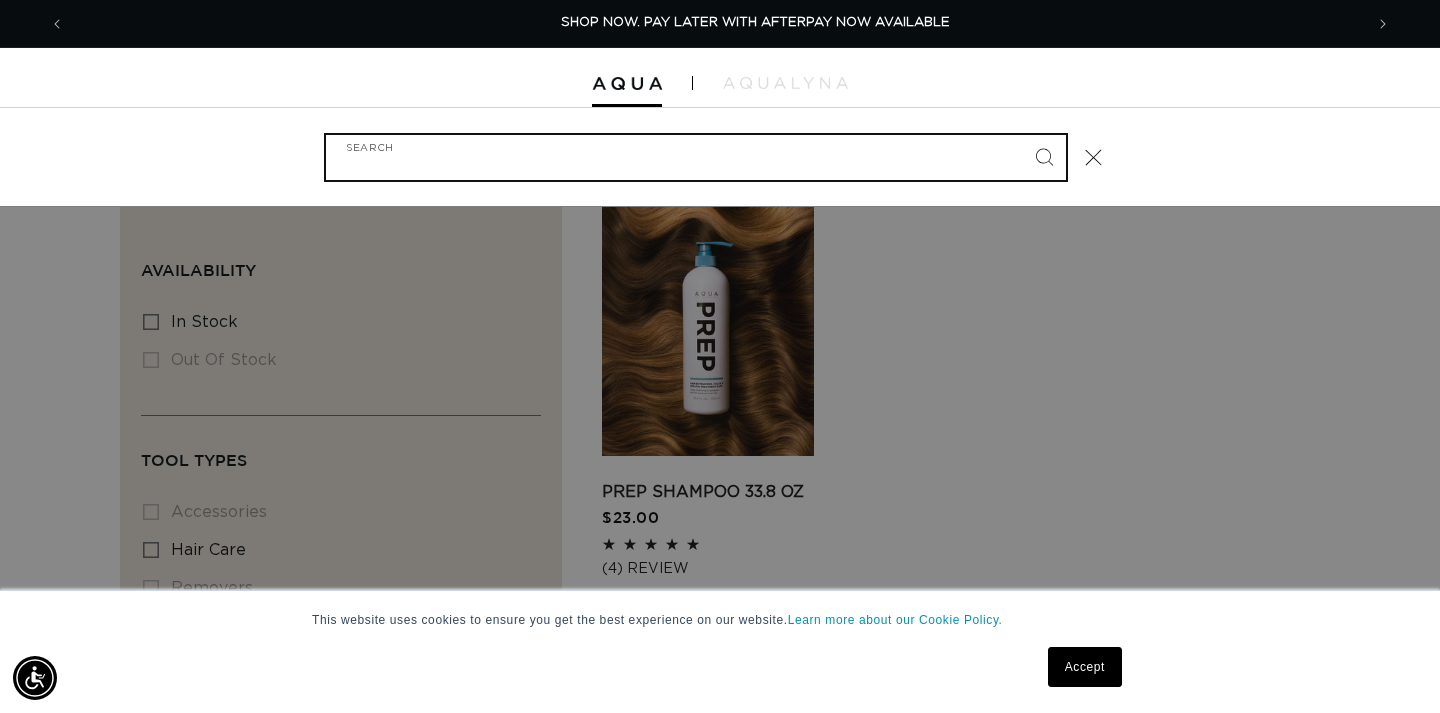 type on "s" 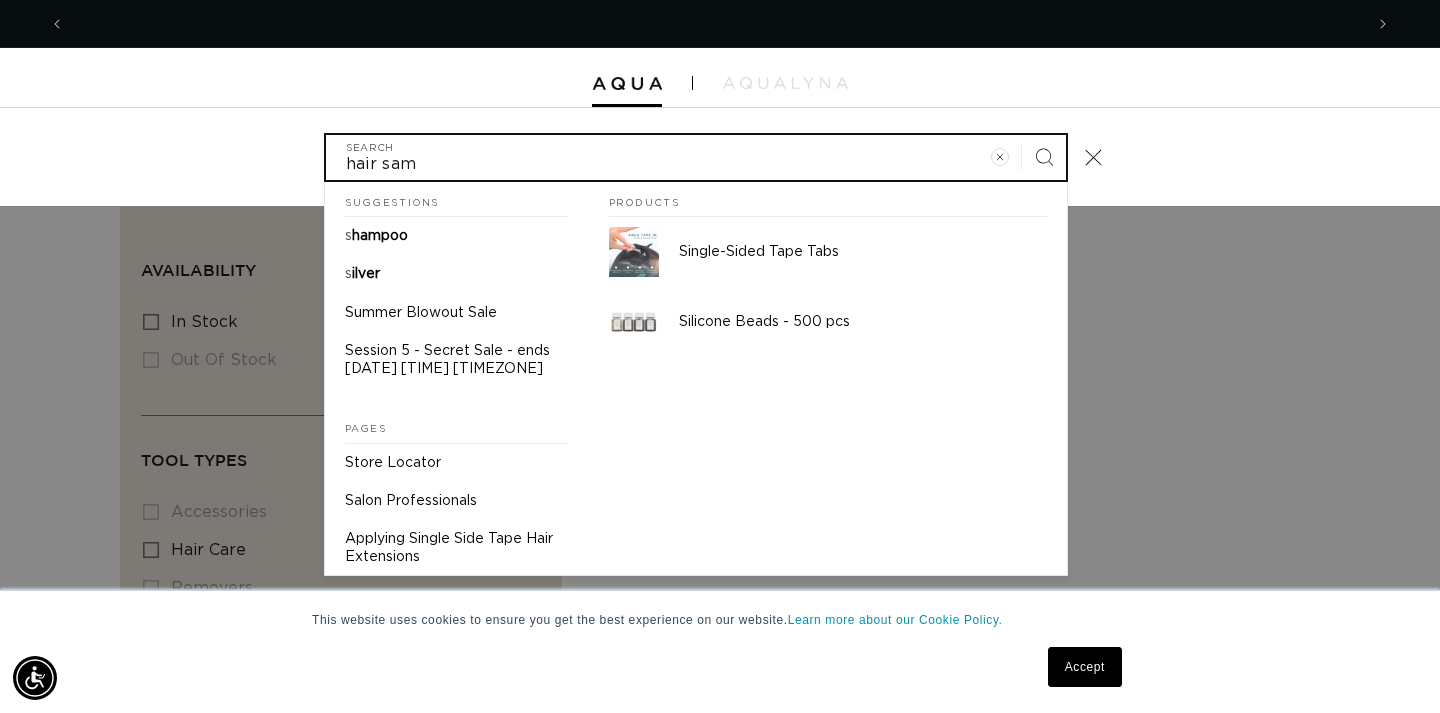 scroll, scrollTop: 0, scrollLeft: 2526, axis: horizontal 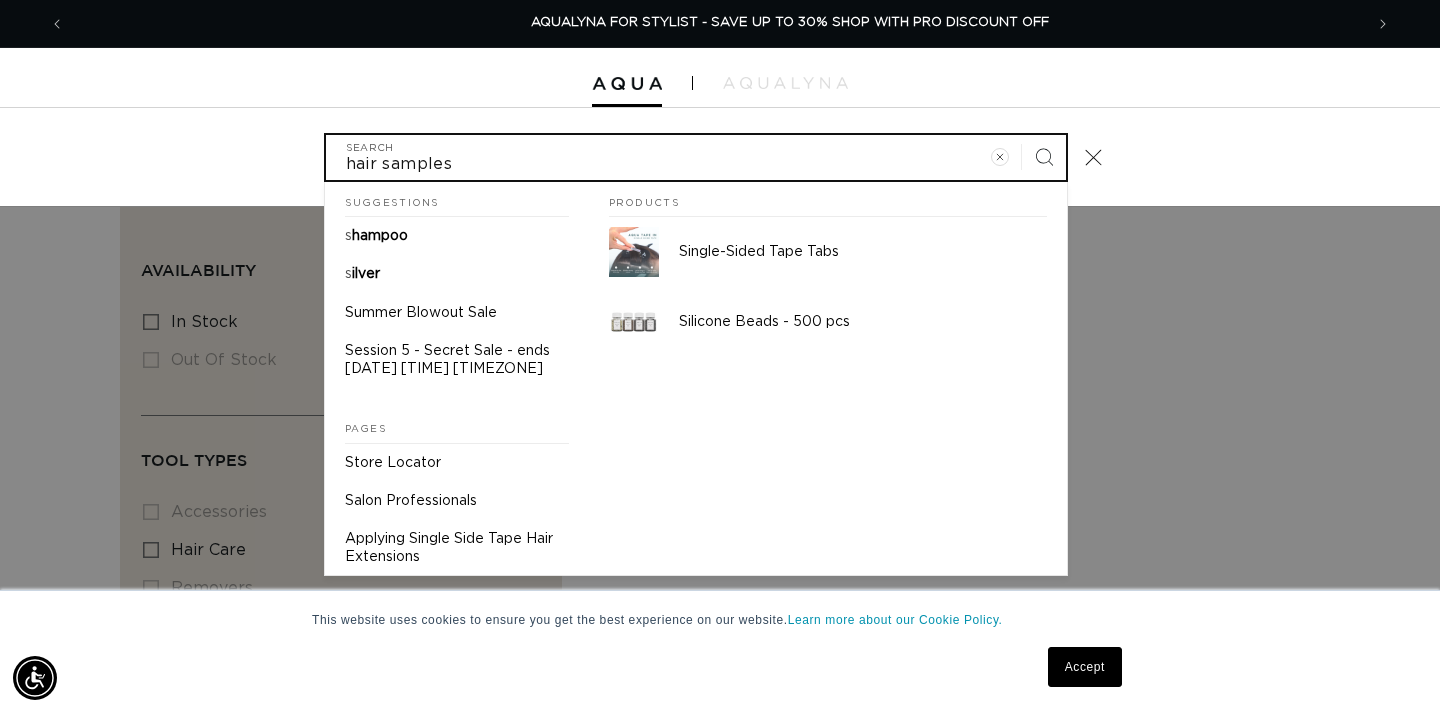 type on "hair samples" 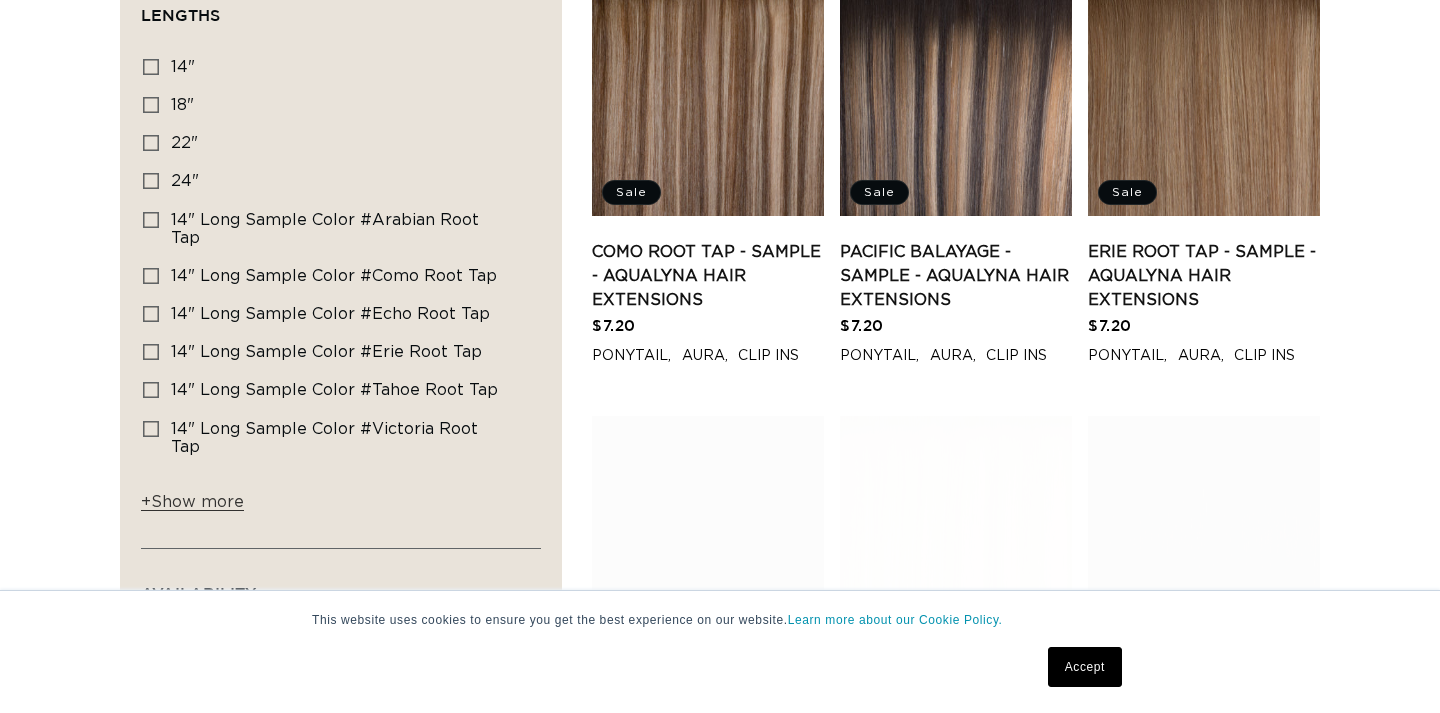 scroll, scrollTop: 519, scrollLeft: 0, axis: vertical 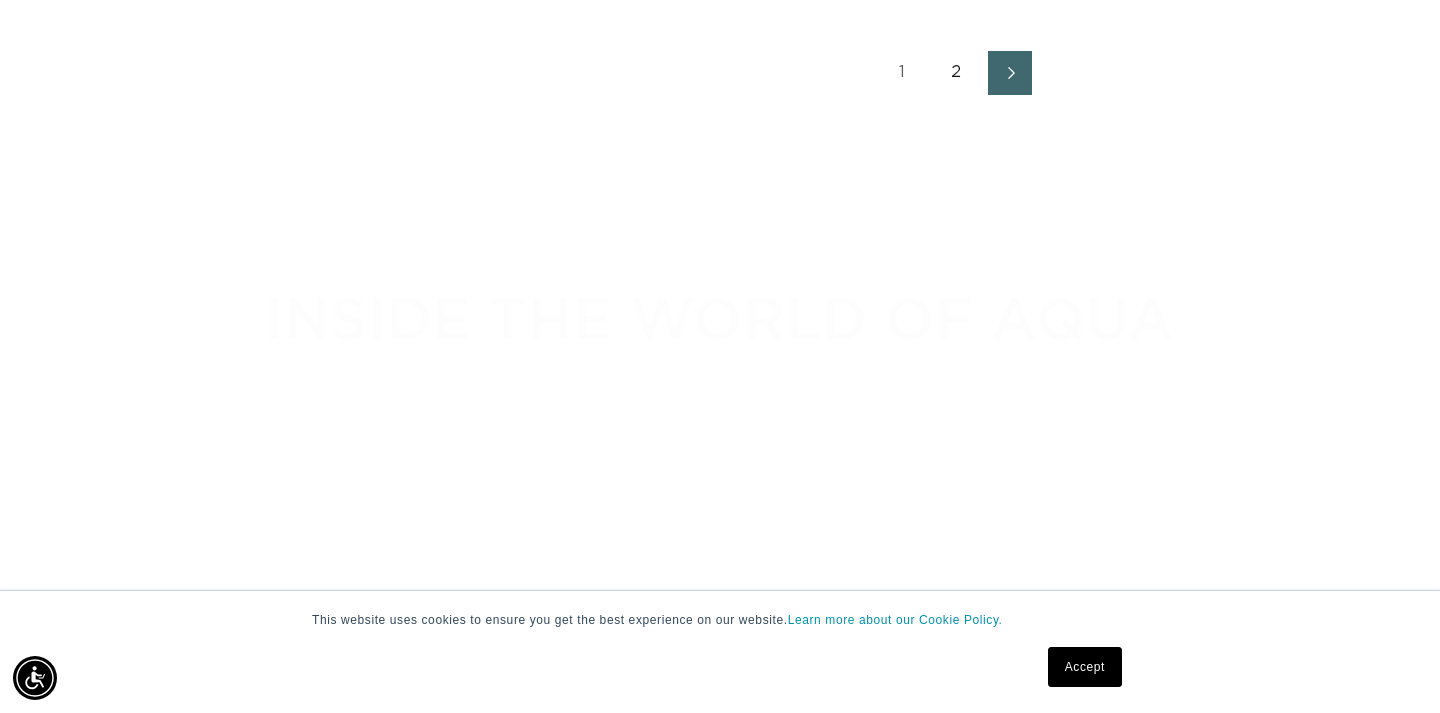 click on "Atlantic Duo Tone - Sample - AquaLyna Hair Extensions" at bounding box center [708, -533] 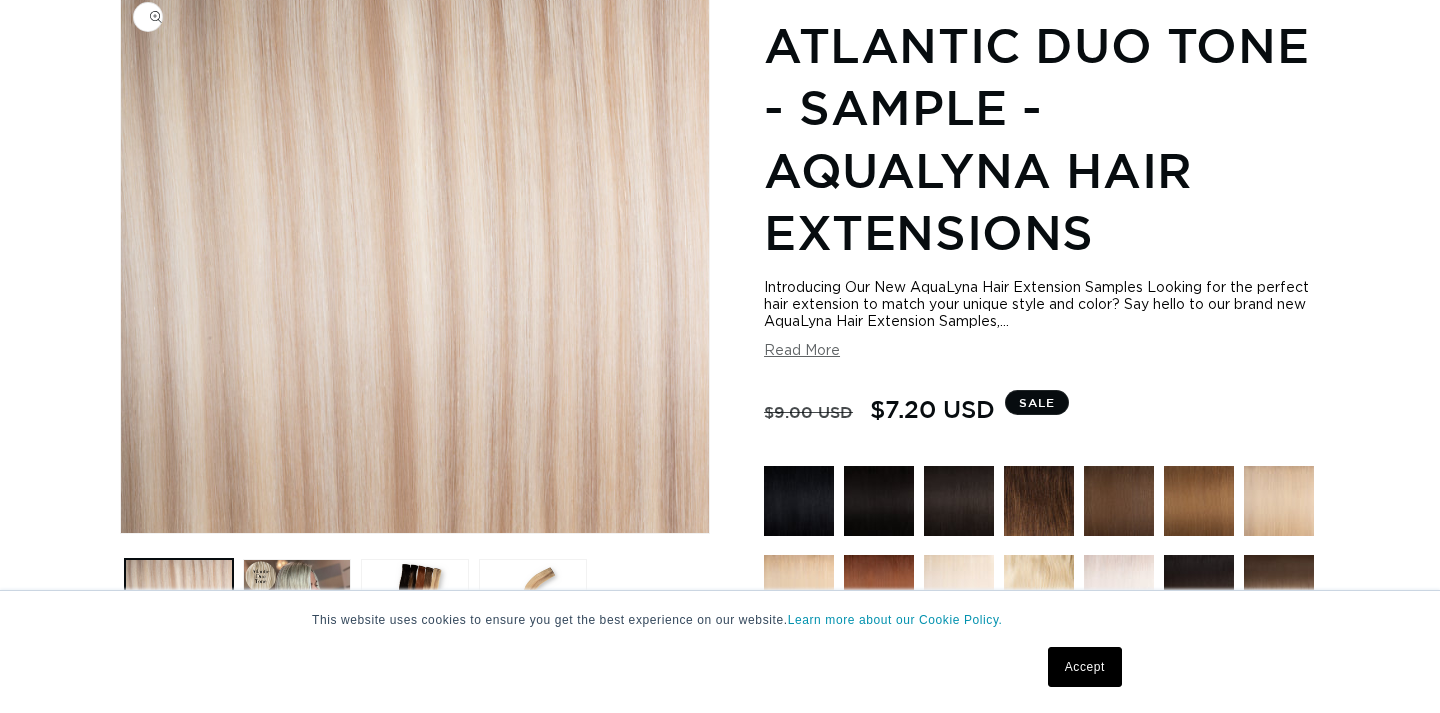 scroll, scrollTop: 287, scrollLeft: 0, axis: vertical 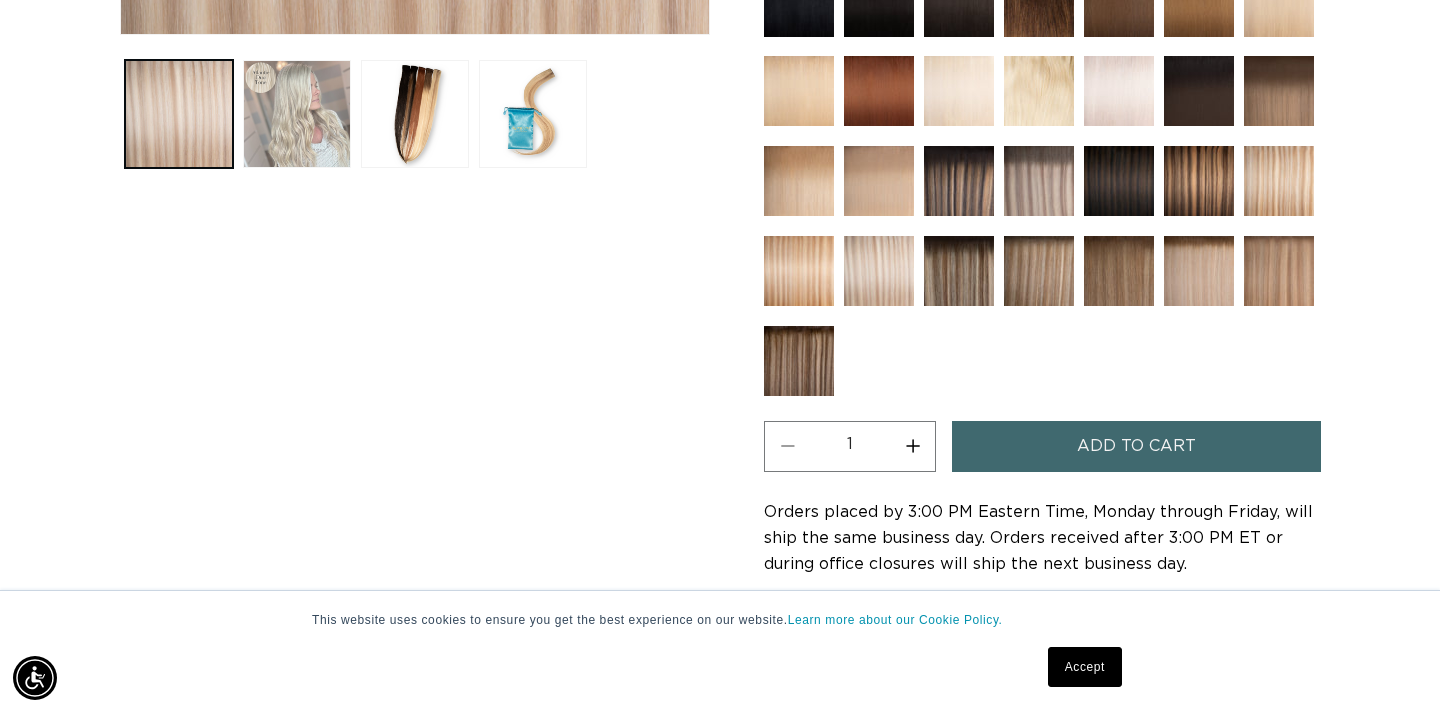 click at bounding box center [297, 114] 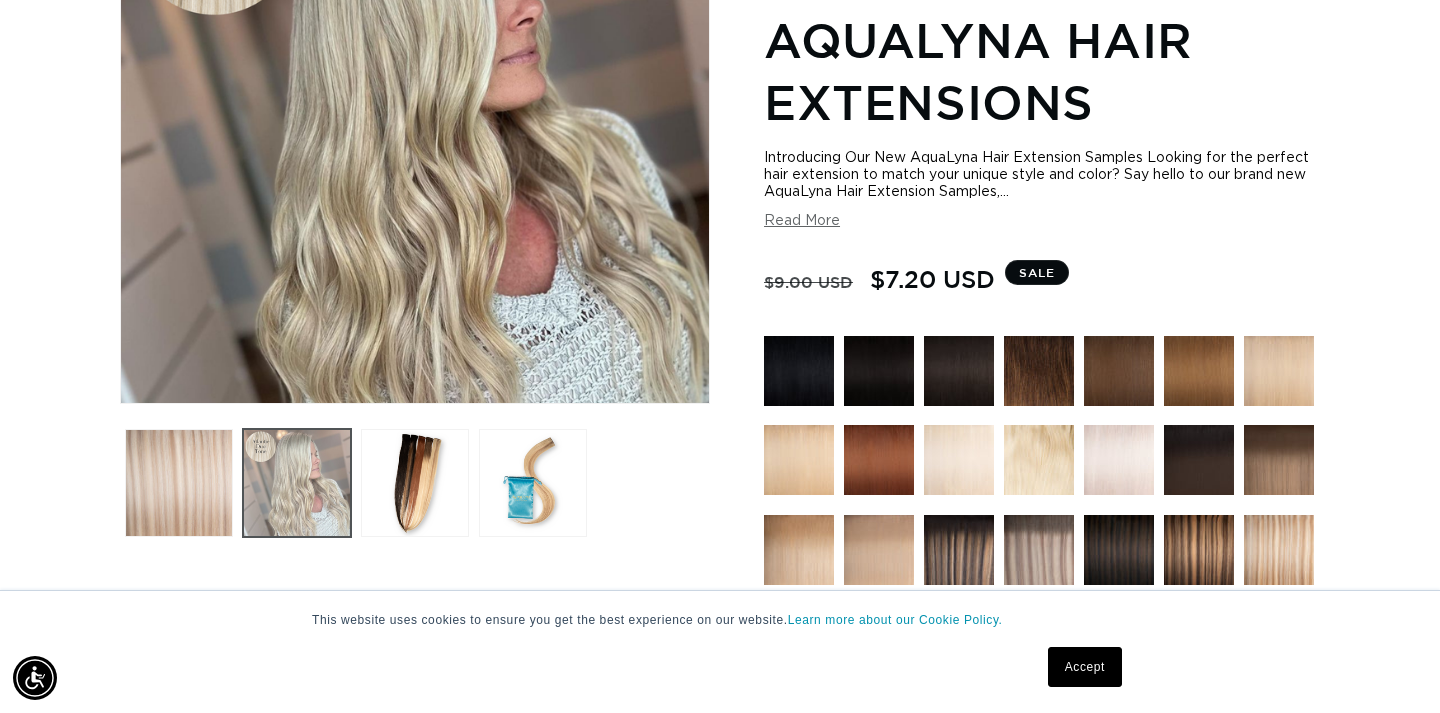 scroll, scrollTop: 390, scrollLeft: 0, axis: vertical 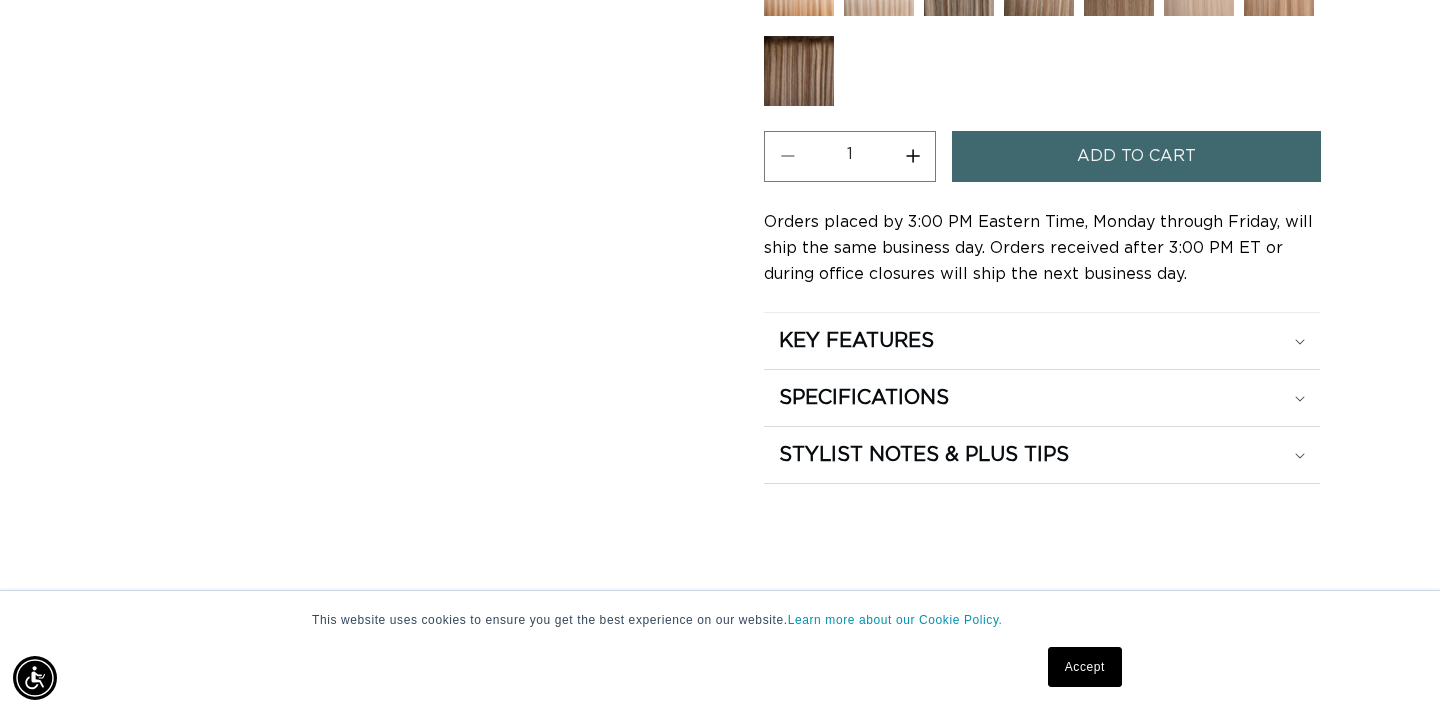 click at bounding box center (879, -199) 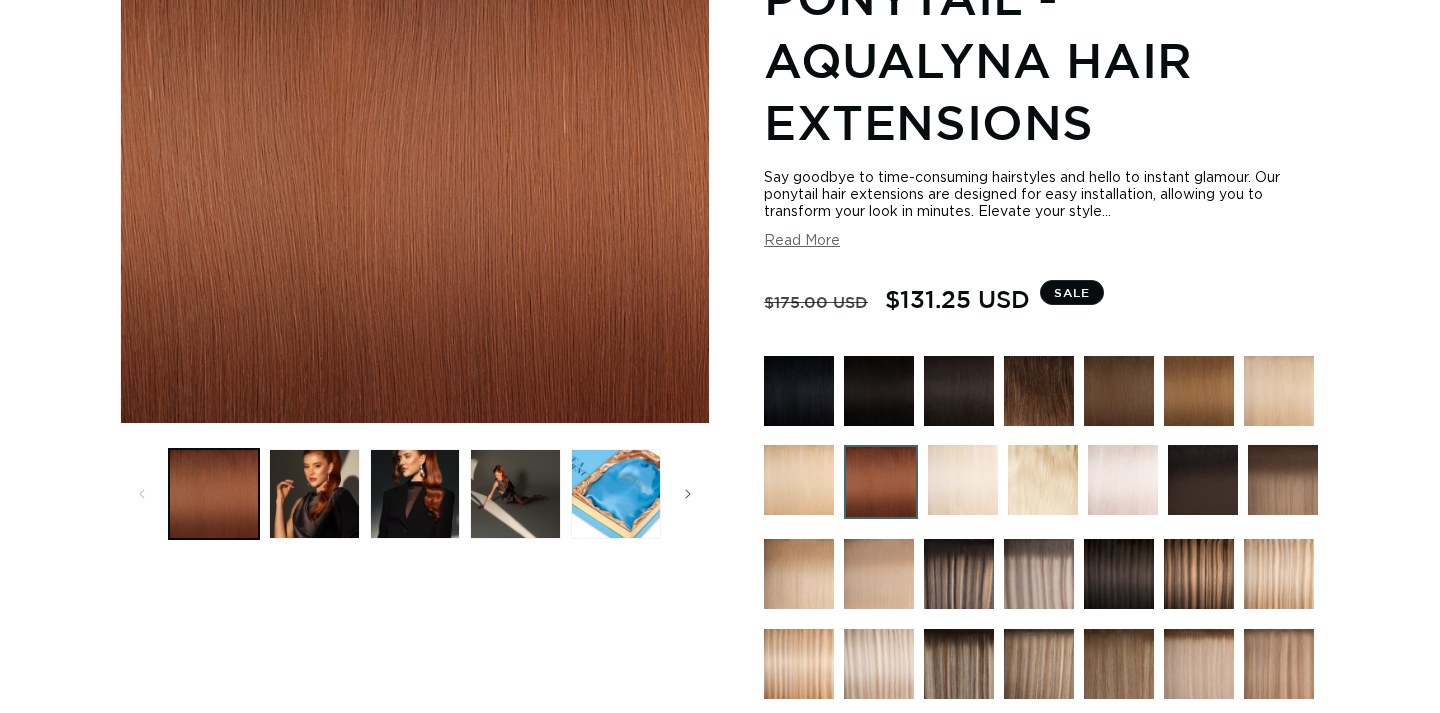 scroll, scrollTop: 397, scrollLeft: 0, axis: vertical 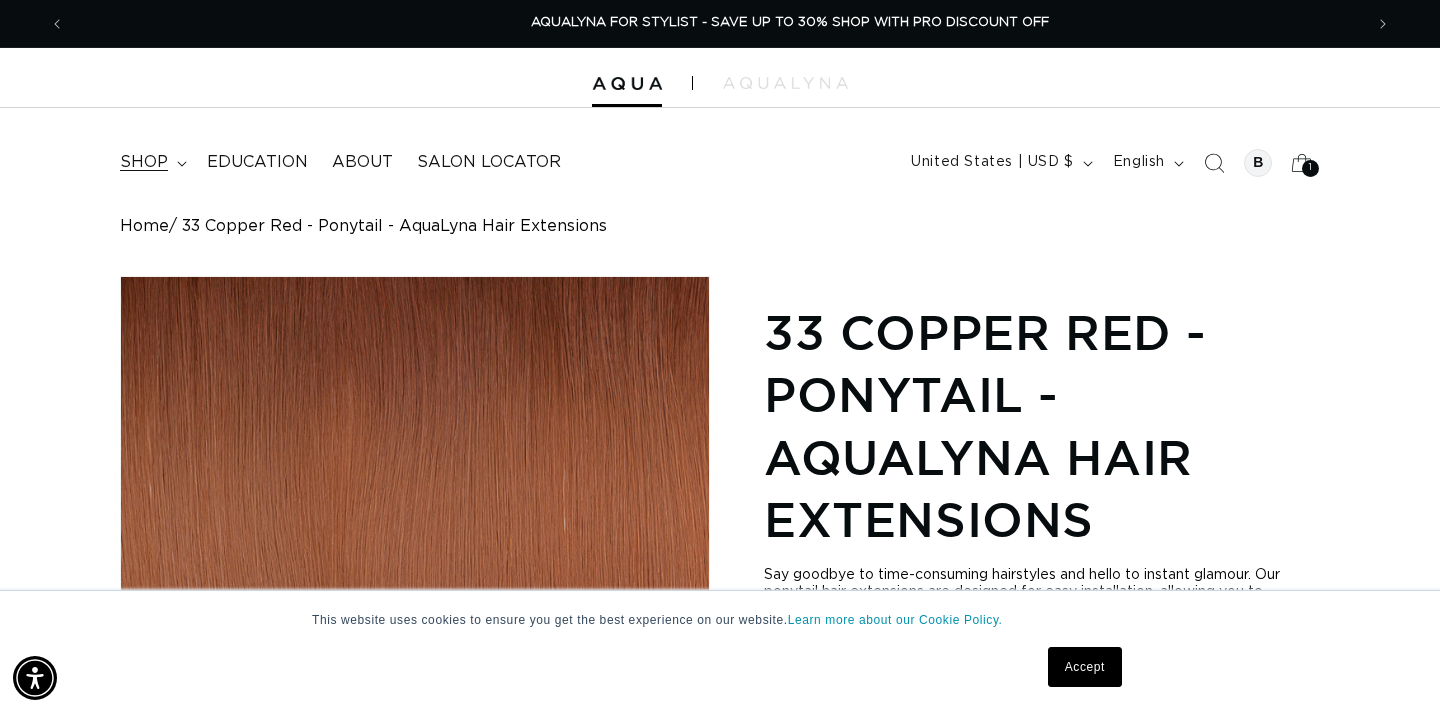 click on "shop" at bounding box center [151, 162] 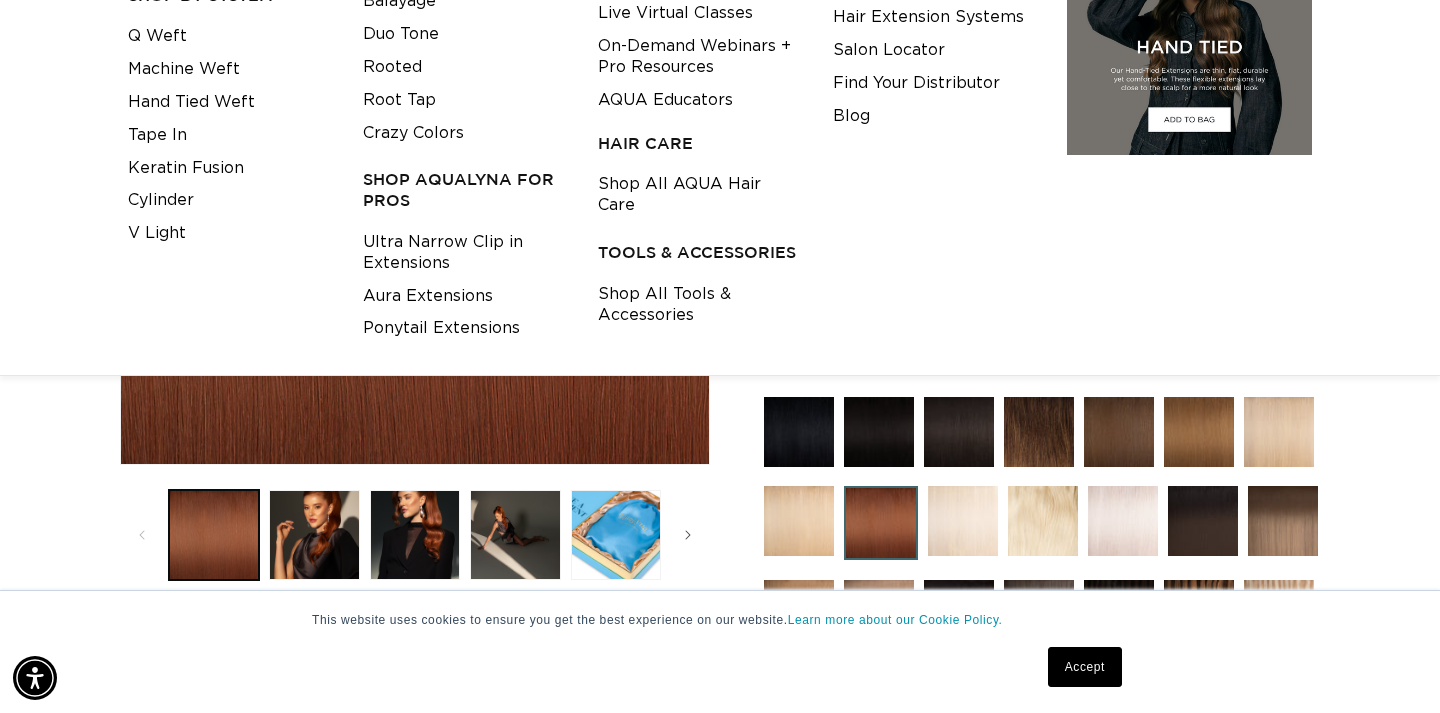 scroll, scrollTop: 357, scrollLeft: 0, axis: vertical 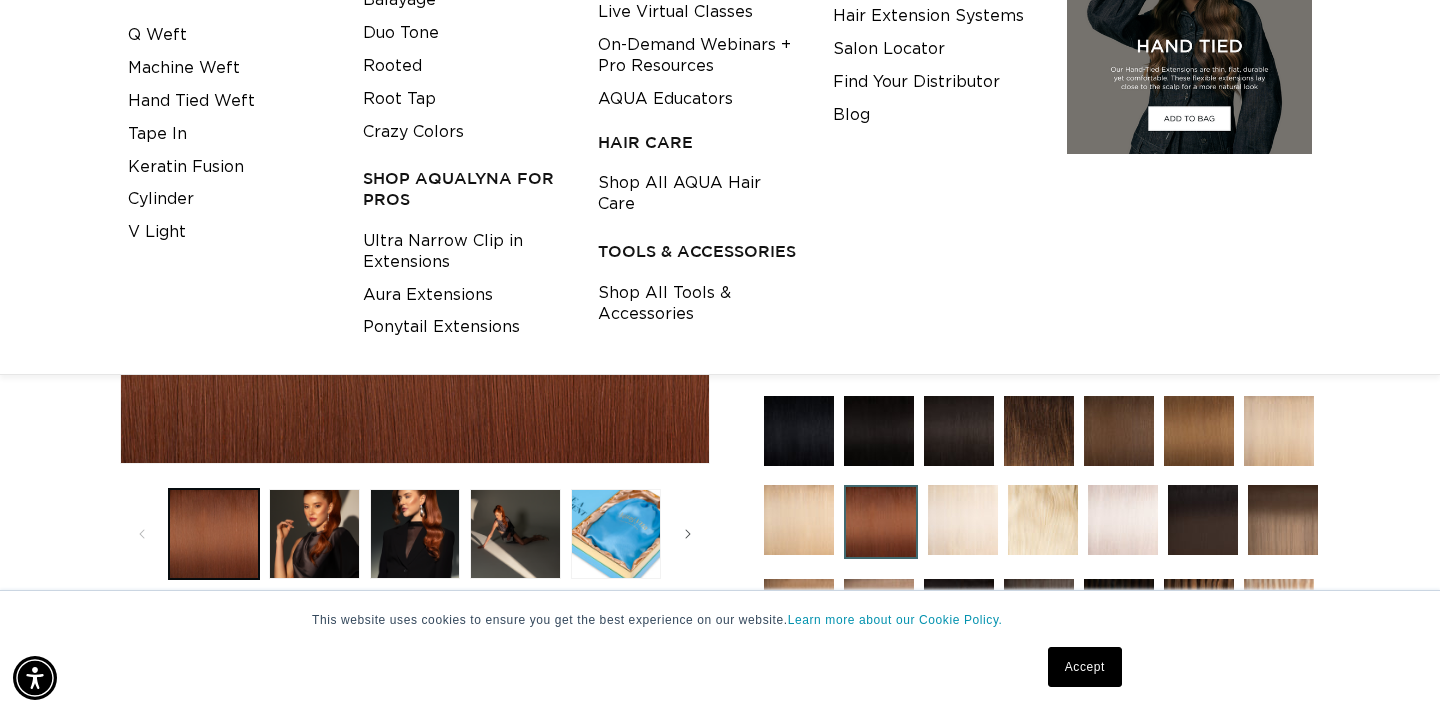 click on "Last Chance
30% OFF" at bounding box center (212, -53) 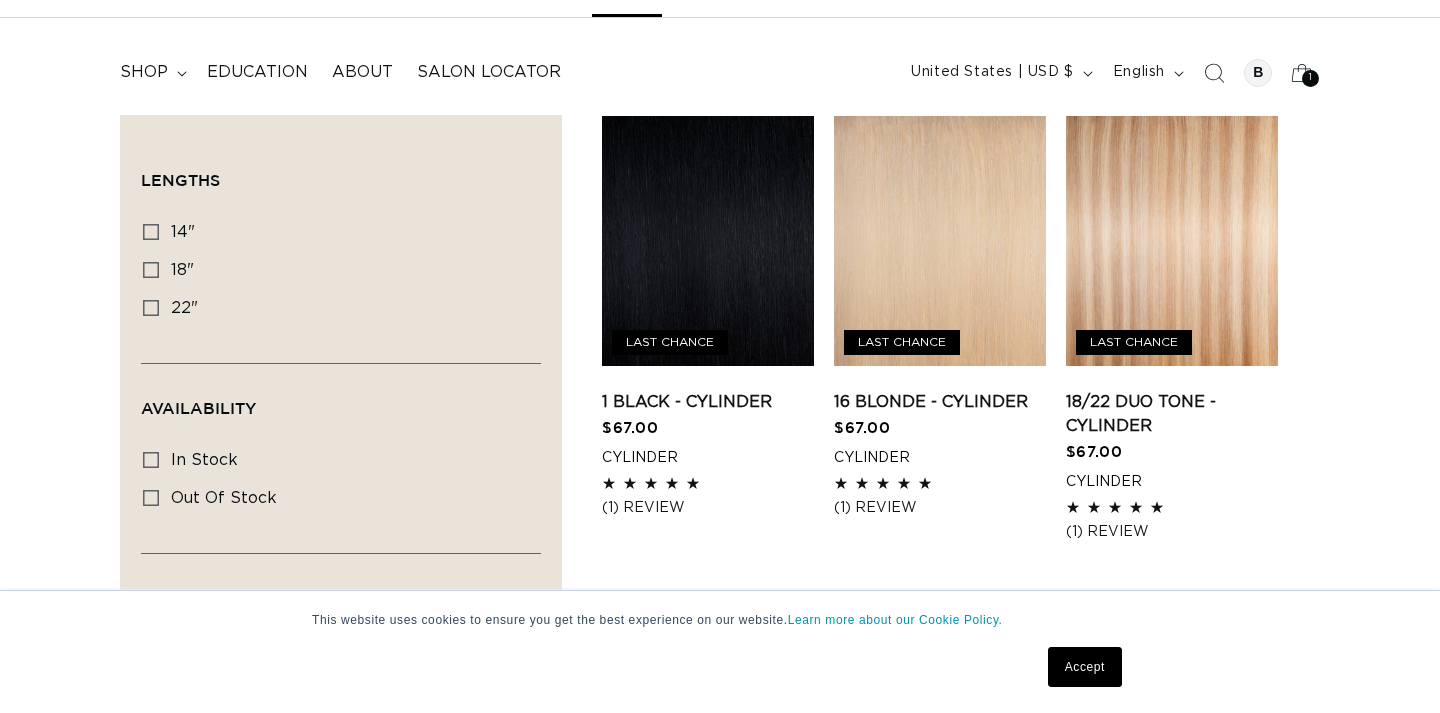 scroll, scrollTop: 90, scrollLeft: 0, axis: vertical 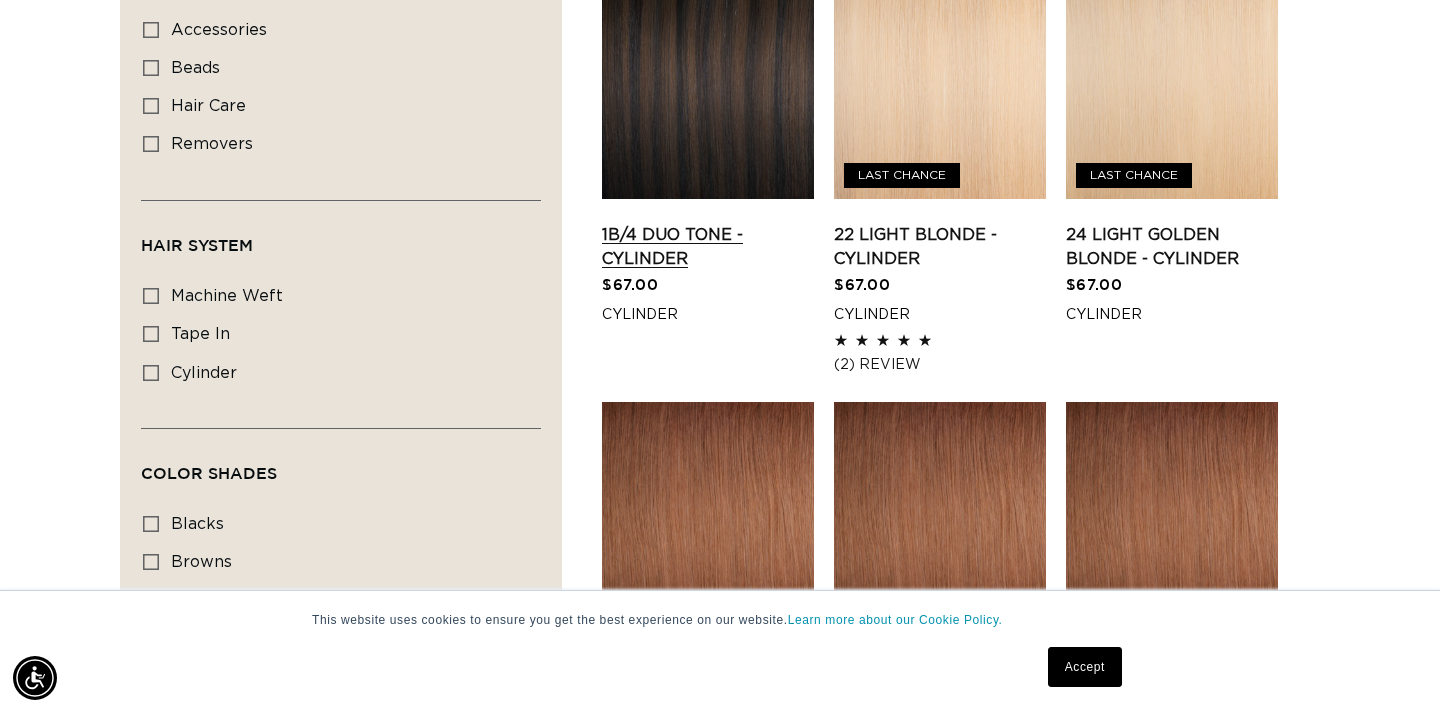 click on "1B/4 Duo Tone - Cylinder" at bounding box center [708, 247] 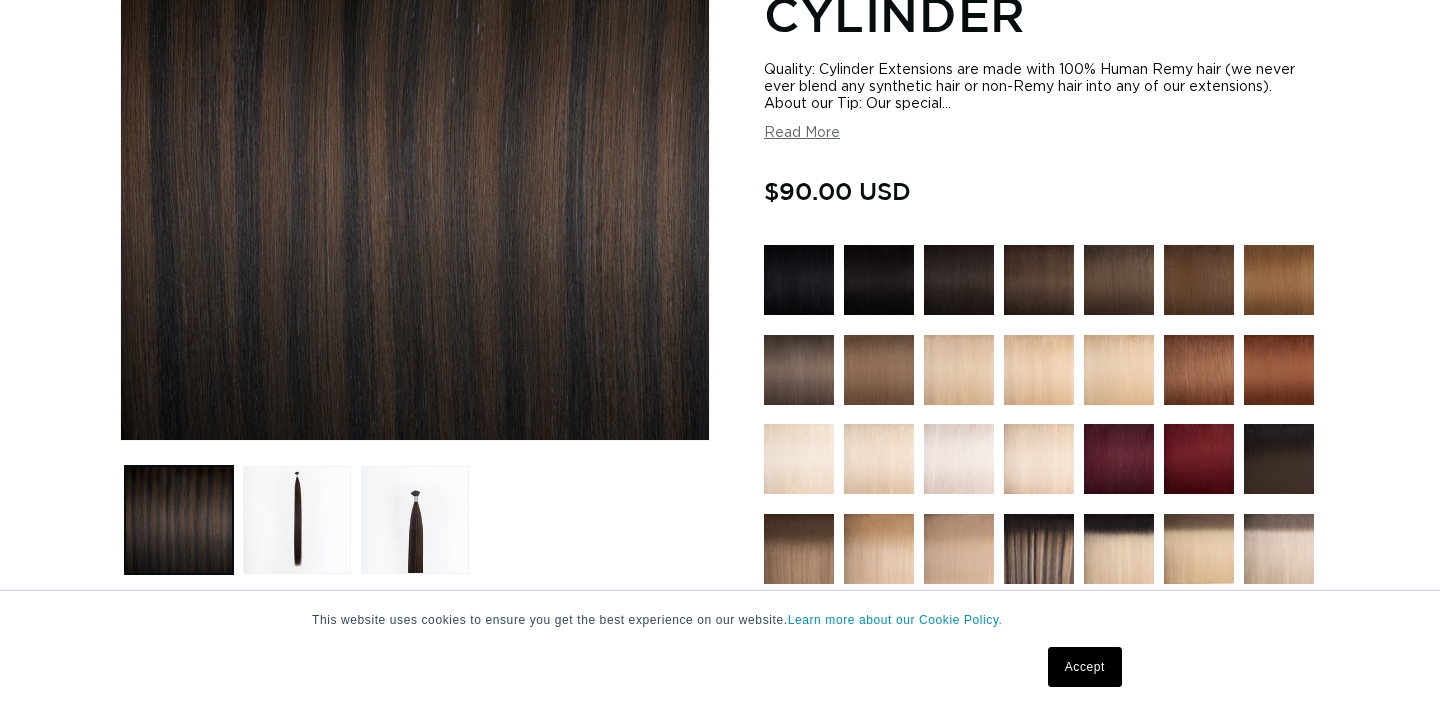 scroll, scrollTop: 380, scrollLeft: 0, axis: vertical 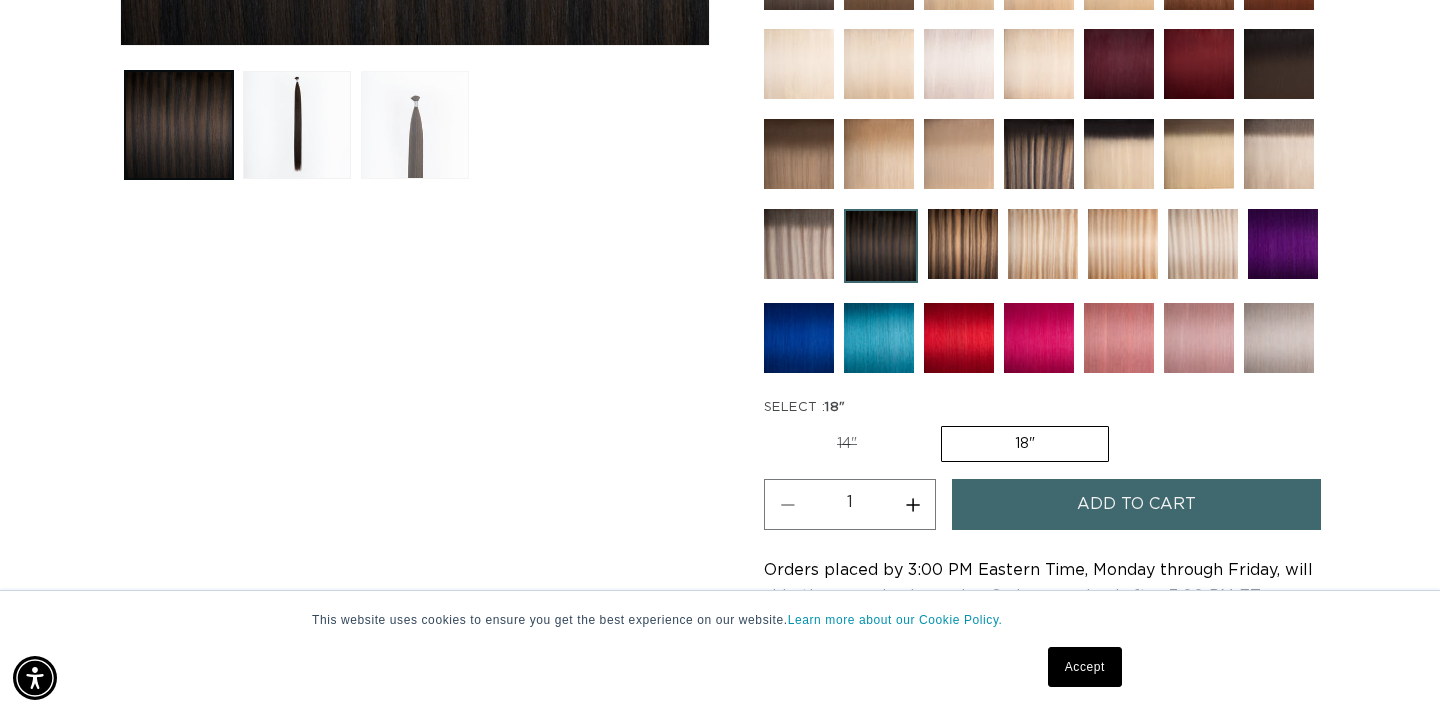 click at bounding box center [415, 125] 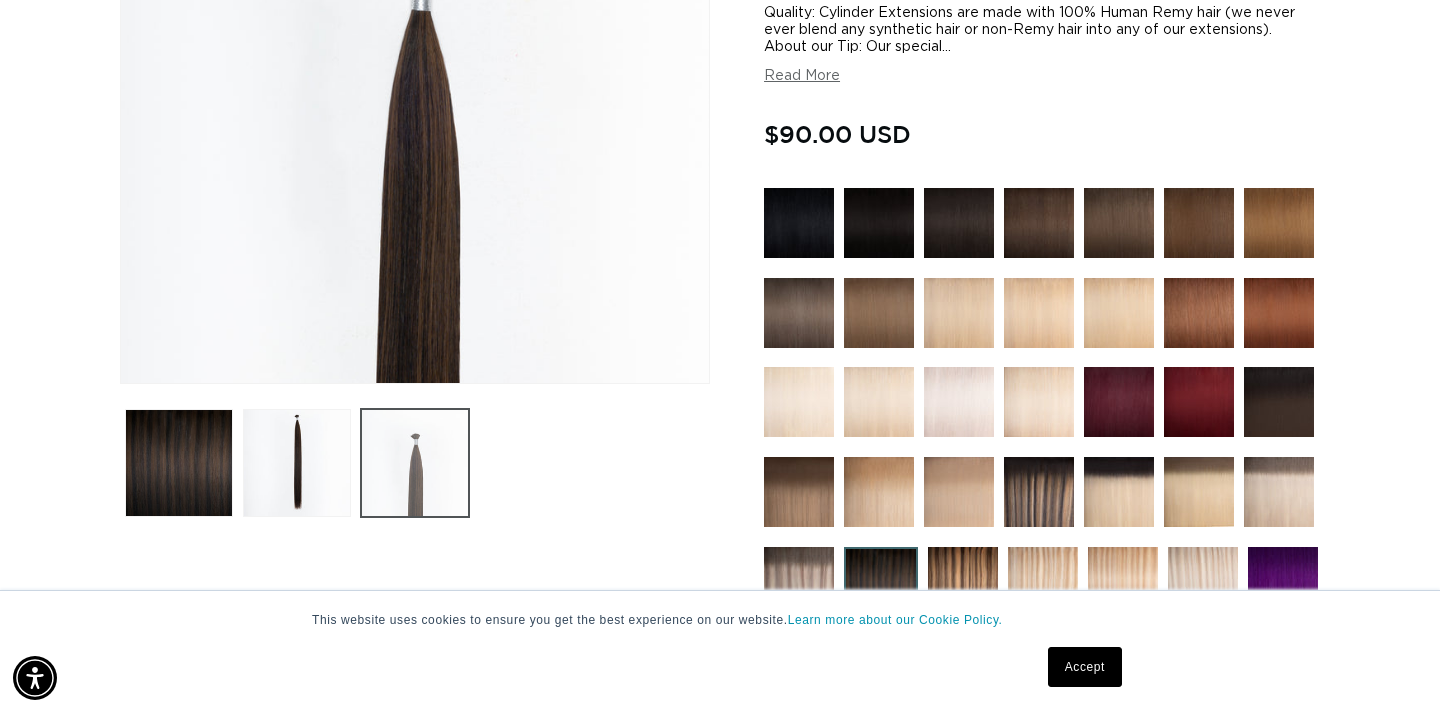 scroll, scrollTop: 390, scrollLeft: 0, axis: vertical 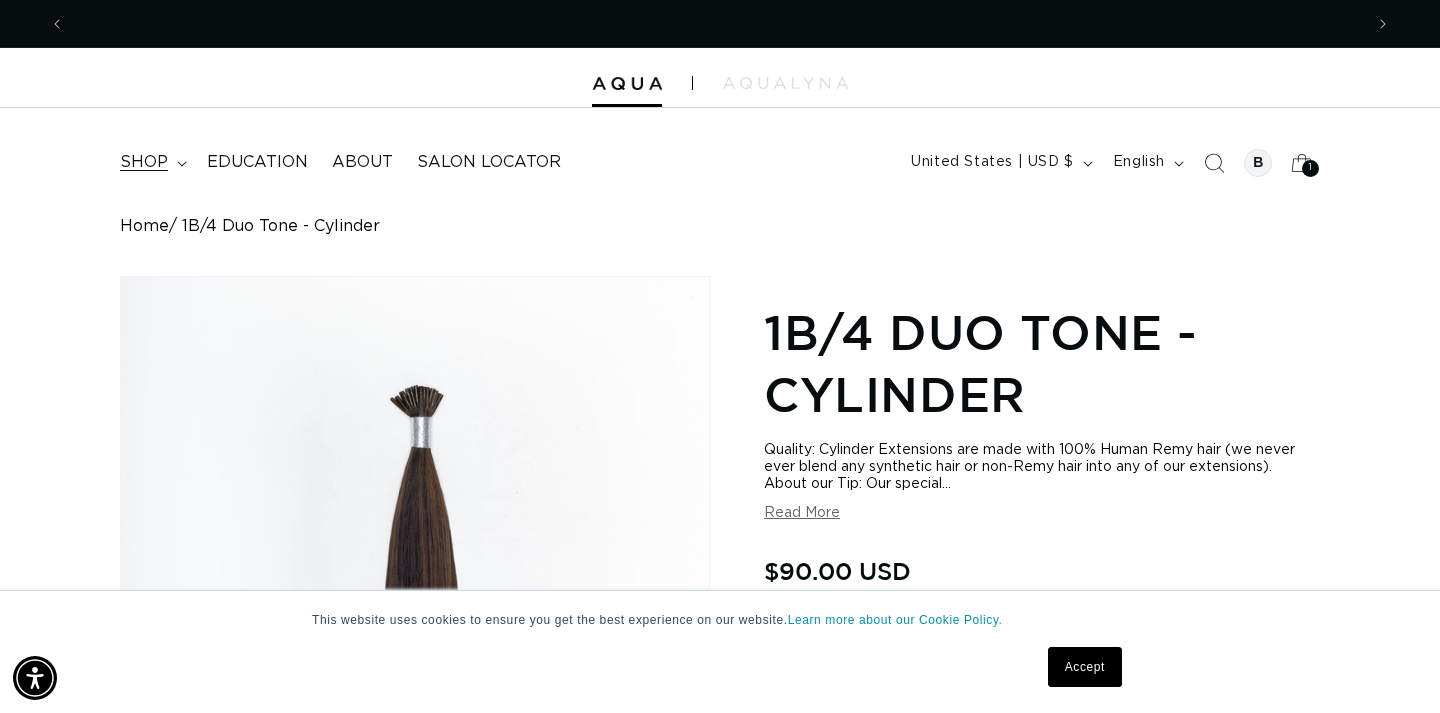 click on "shop" at bounding box center [144, 162] 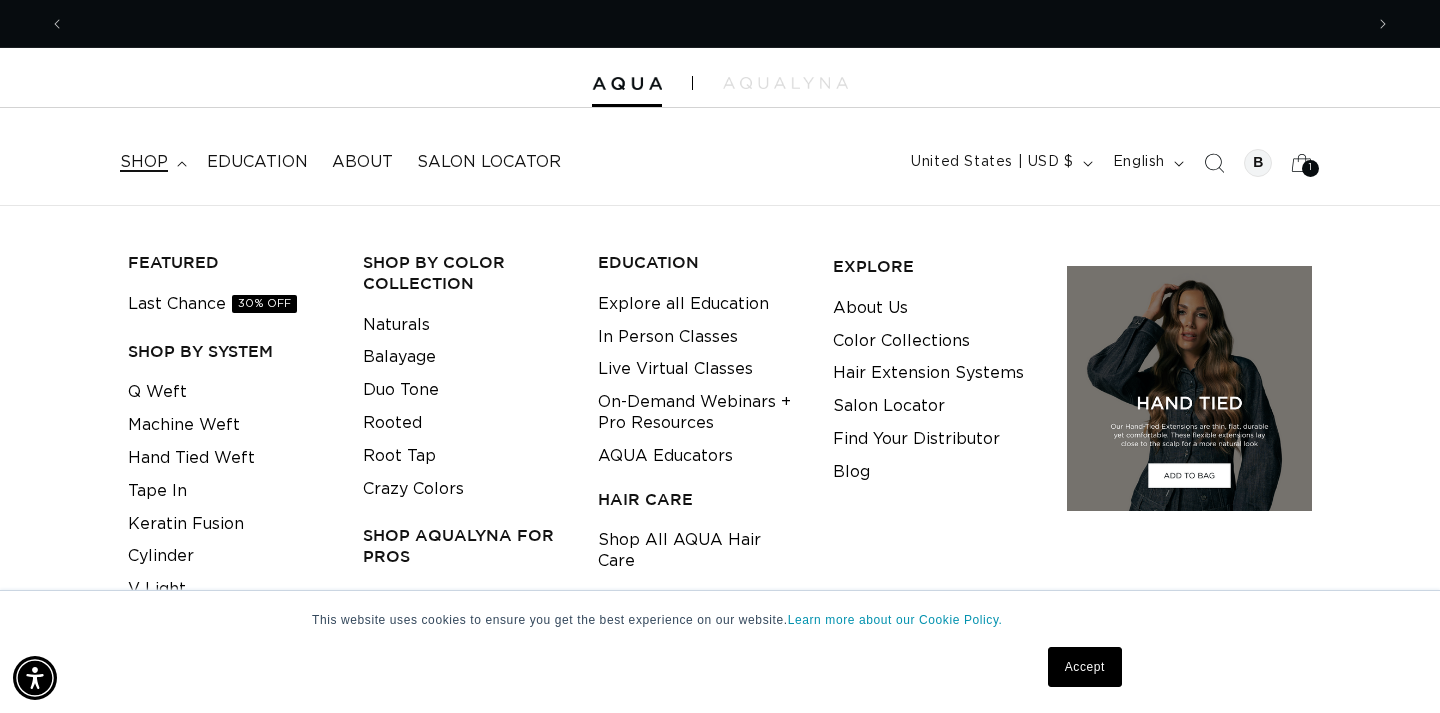scroll, scrollTop: 0, scrollLeft: 0, axis: both 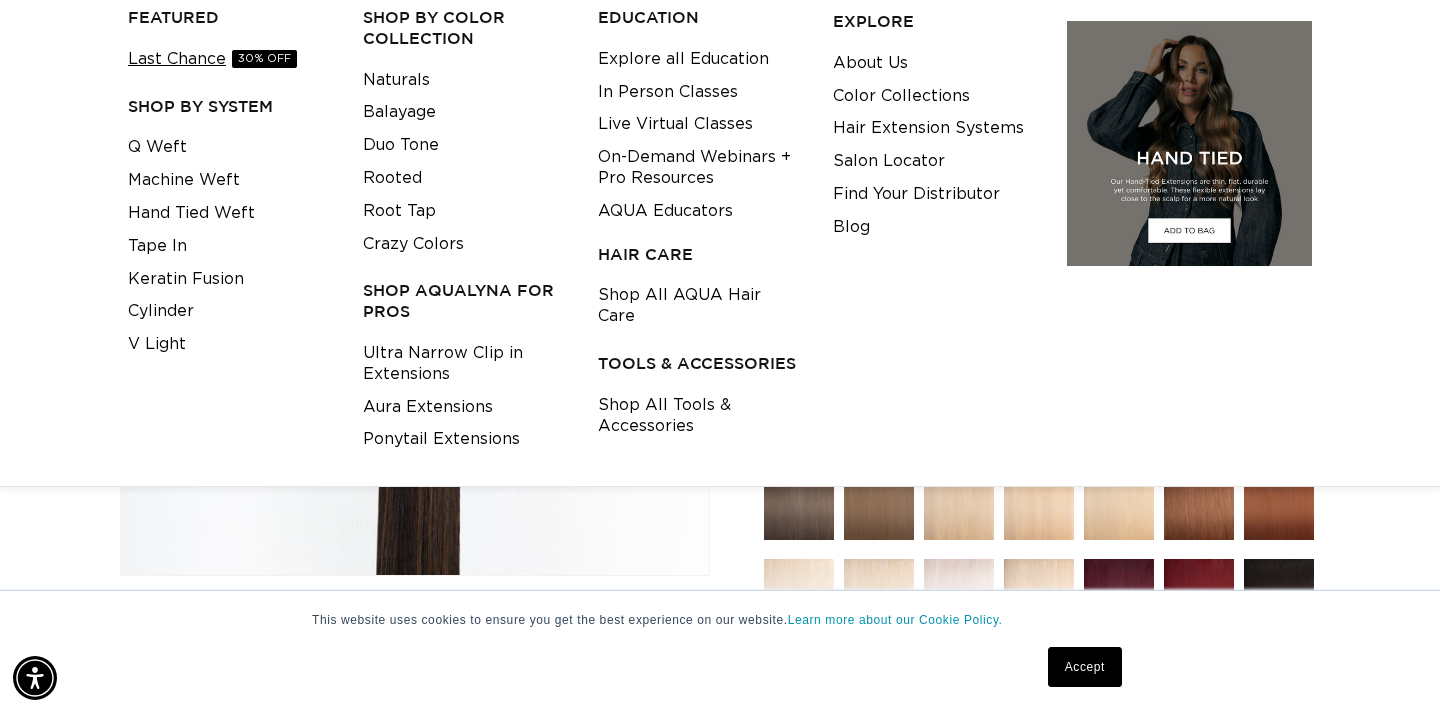 click on "Last Chance
30% OFF" at bounding box center (212, 59) 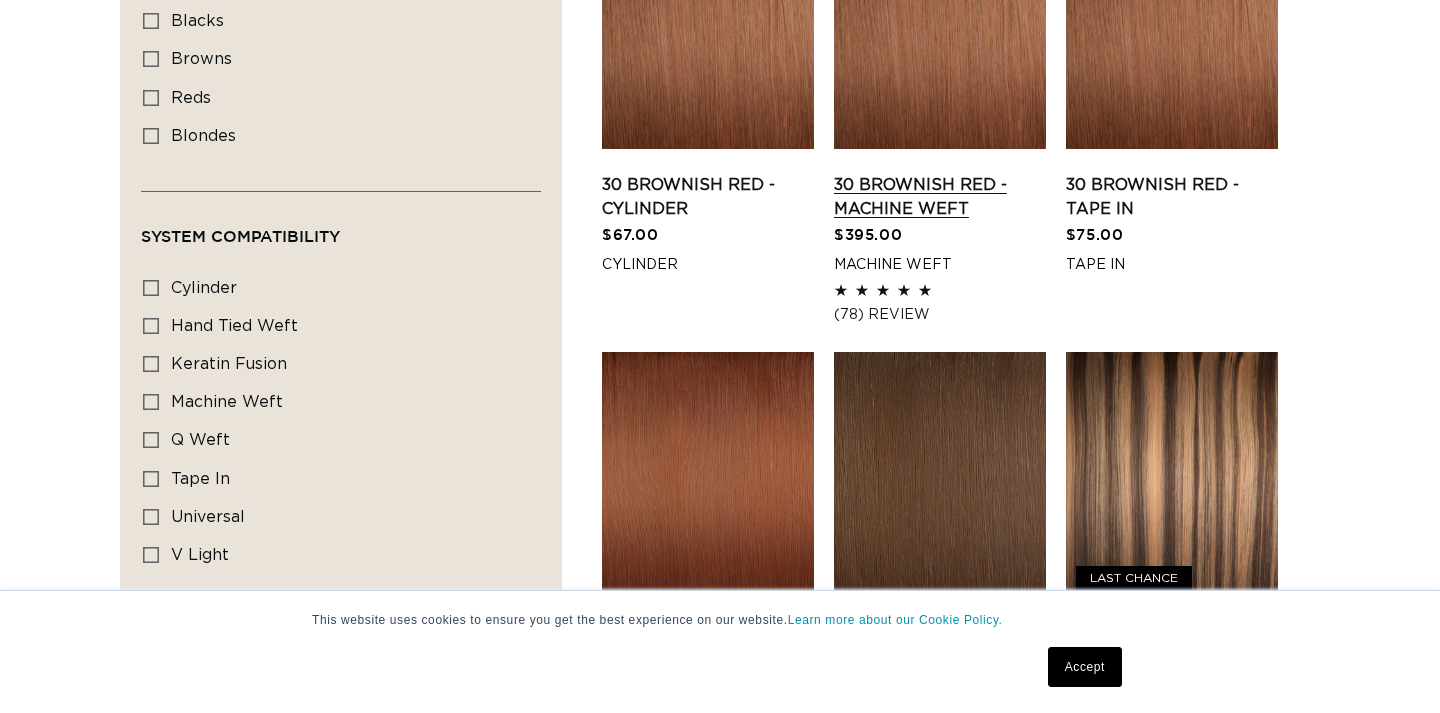 scroll, scrollTop: 1213, scrollLeft: 0, axis: vertical 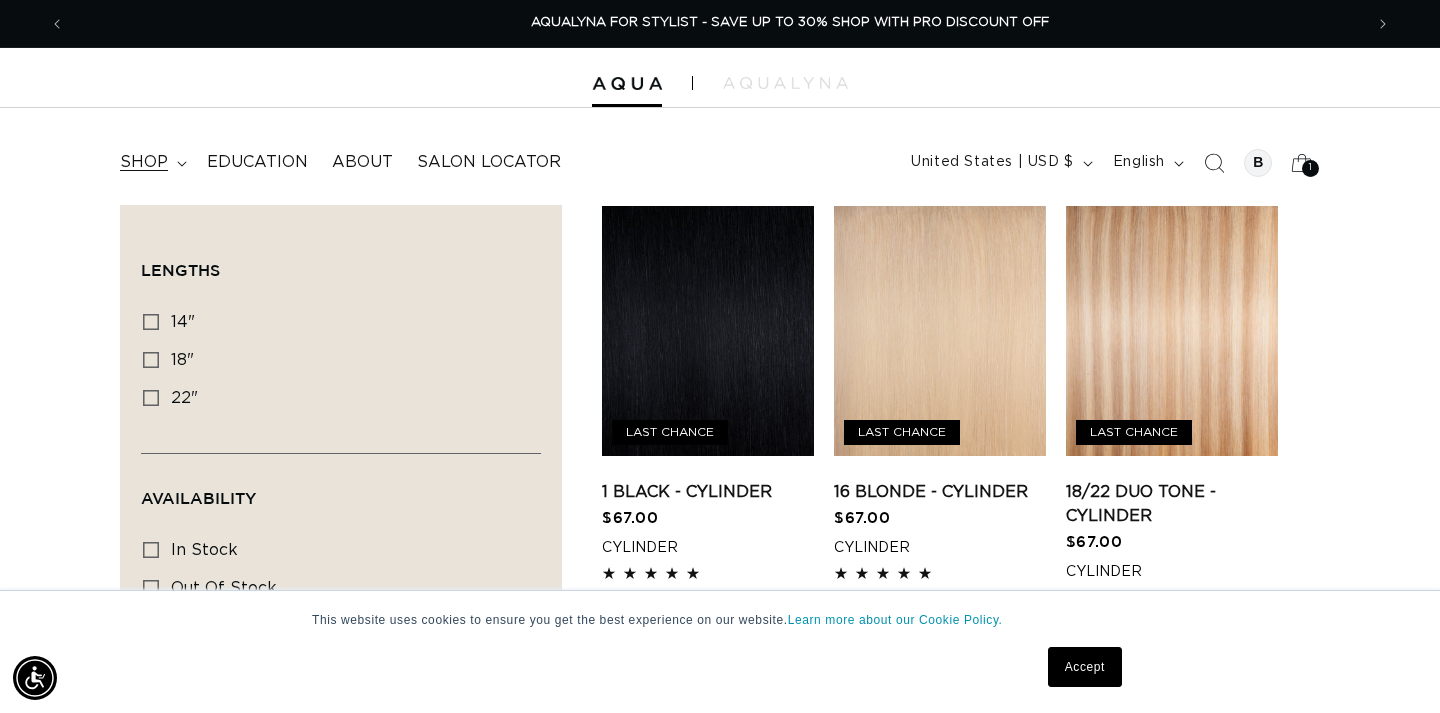 click on "shop" at bounding box center [144, 162] 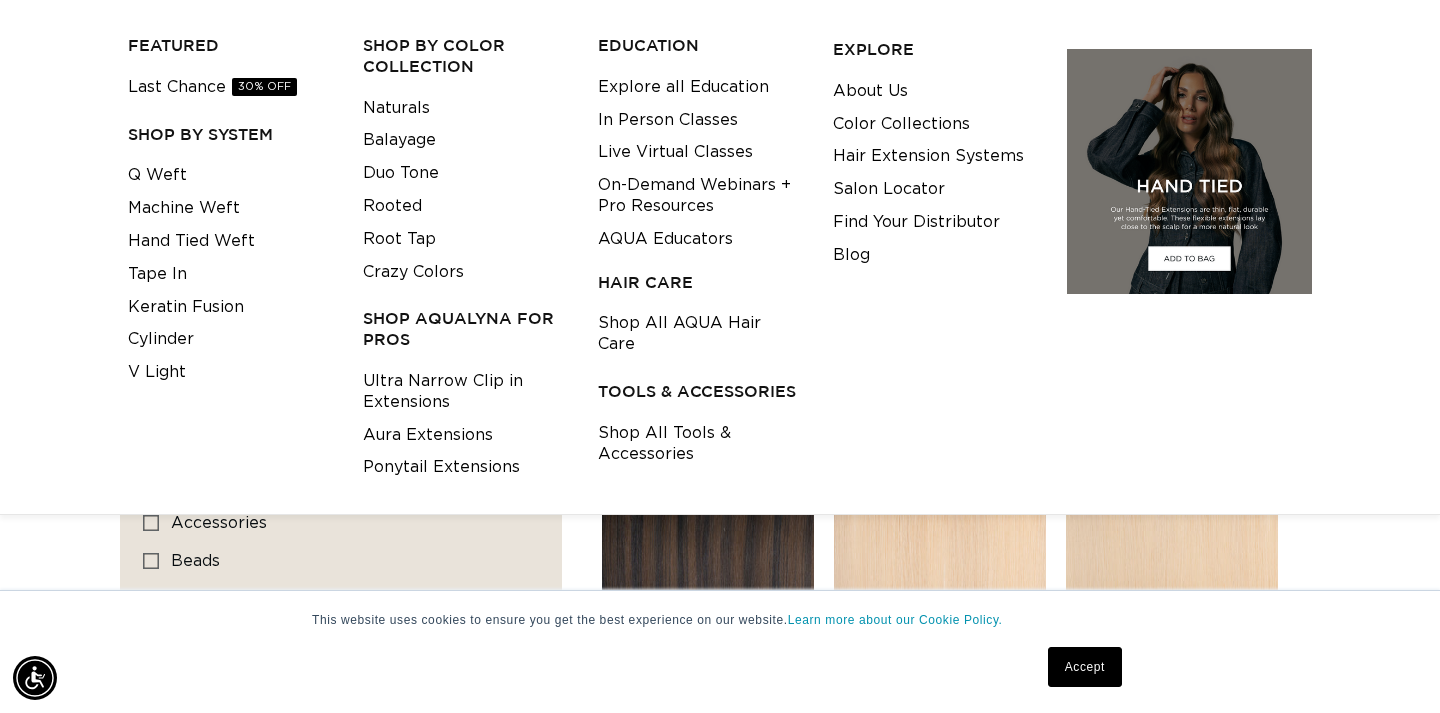scroll, scrollTop: 278, scrollLeft: 0, axis: vertical 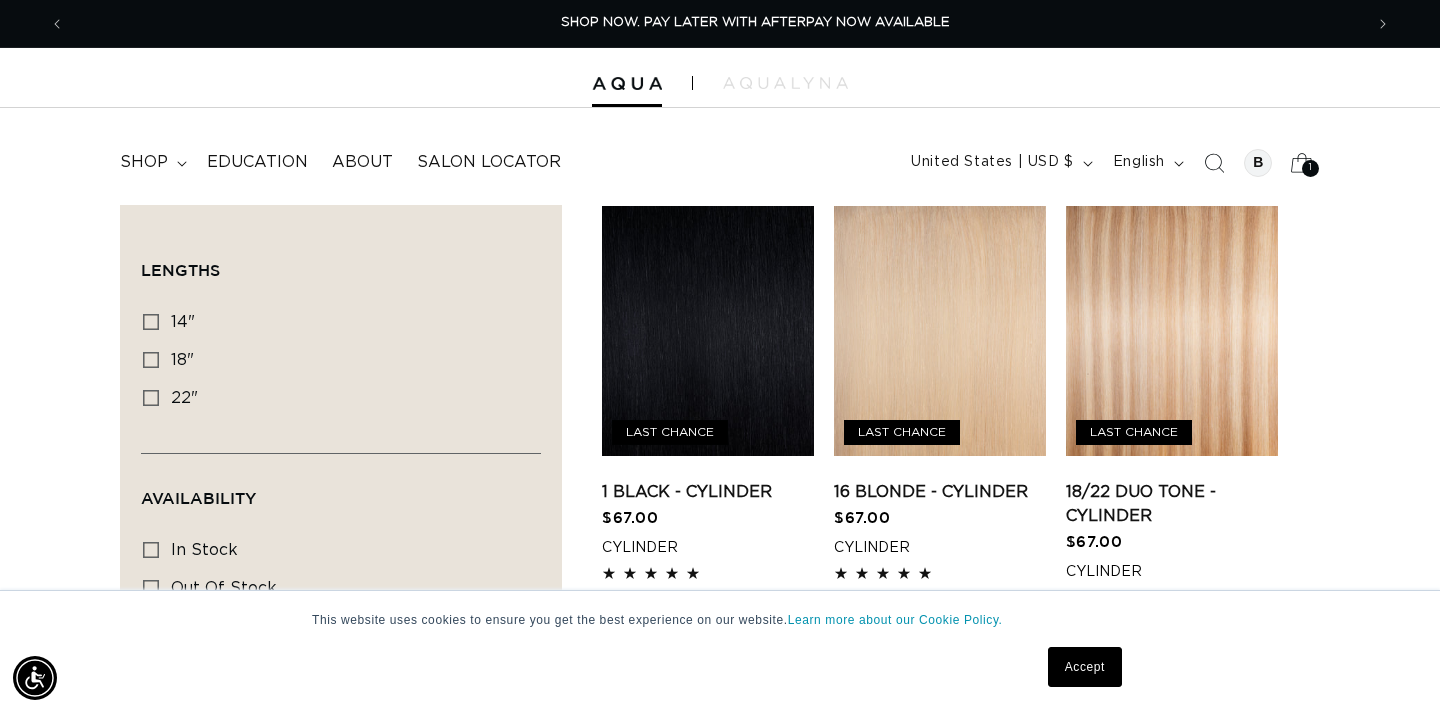 click on "1 1" at bounding box center [1310, 168] 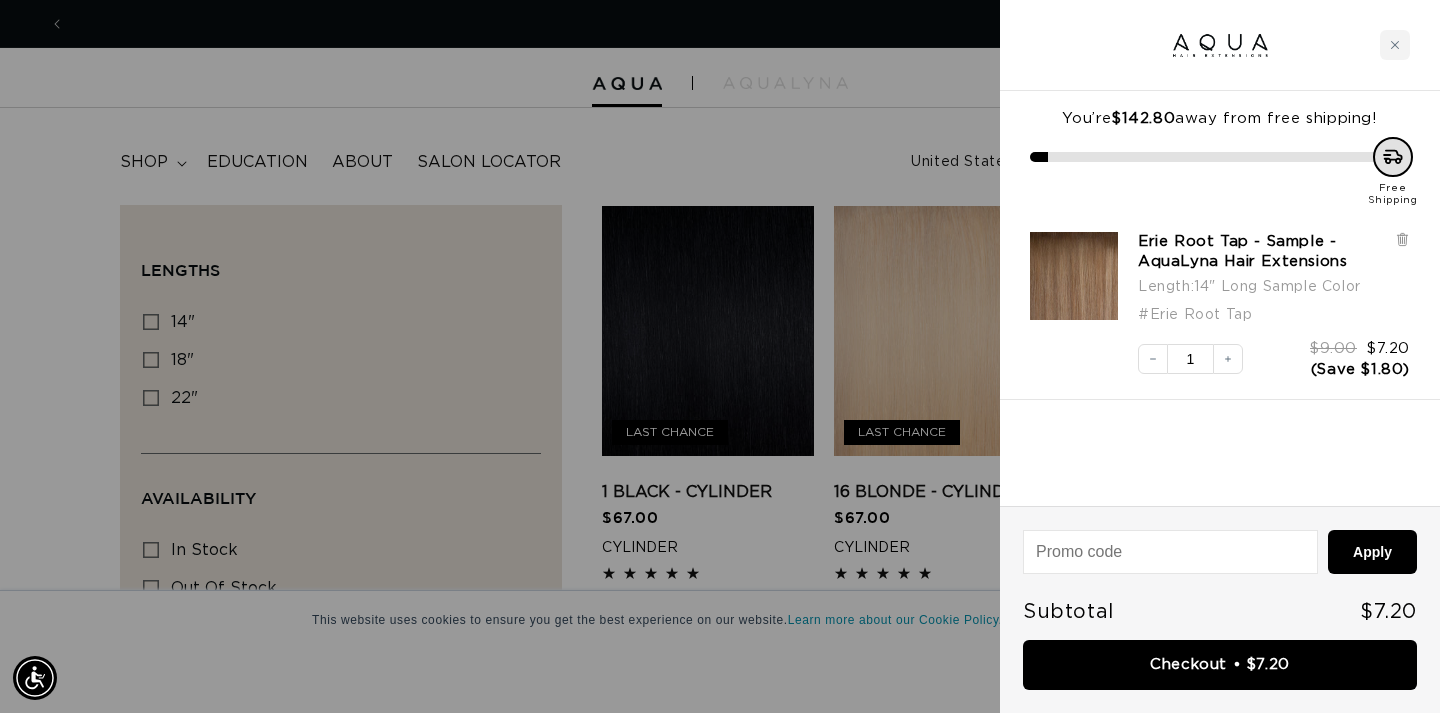 scroll, scrollTop: 0, scrollLeft: 2526, axis: horizontal 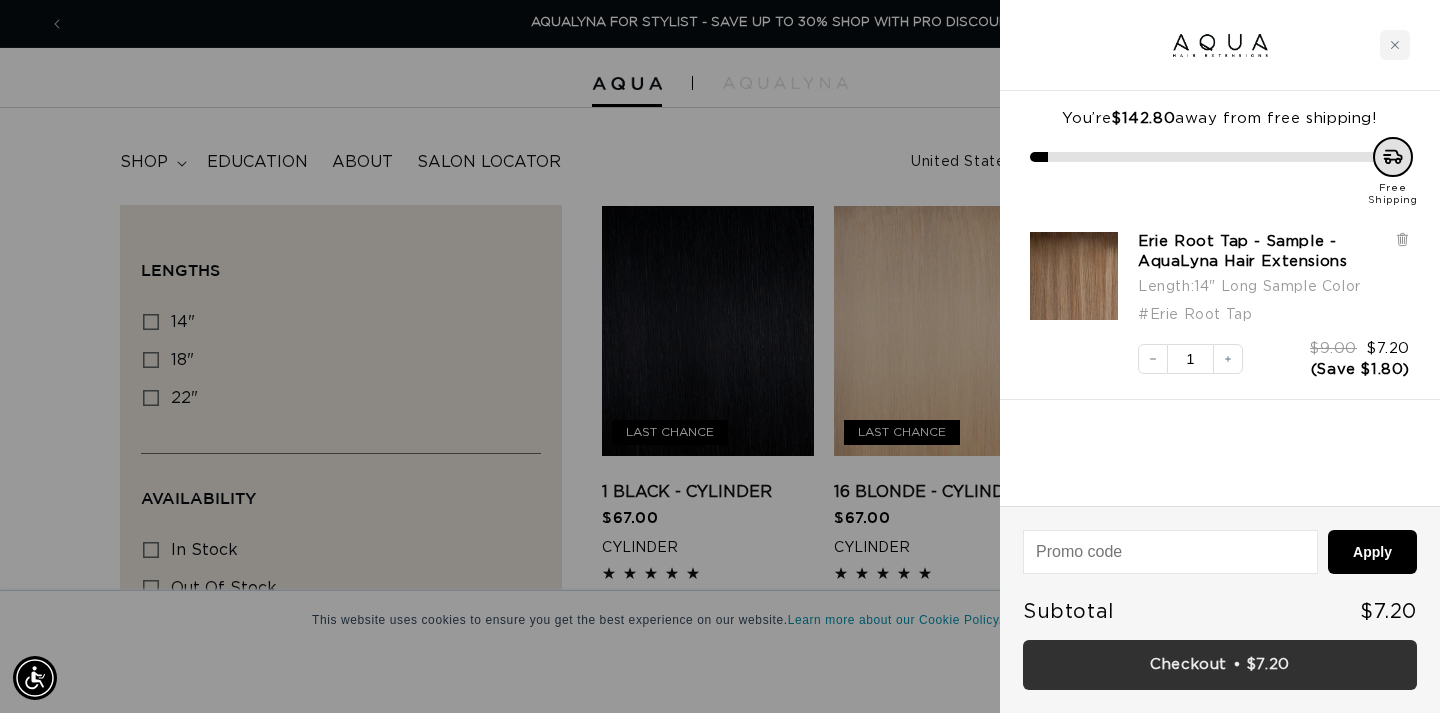 click on "Checkout • $7.20" at bounding box center [1220, 665] 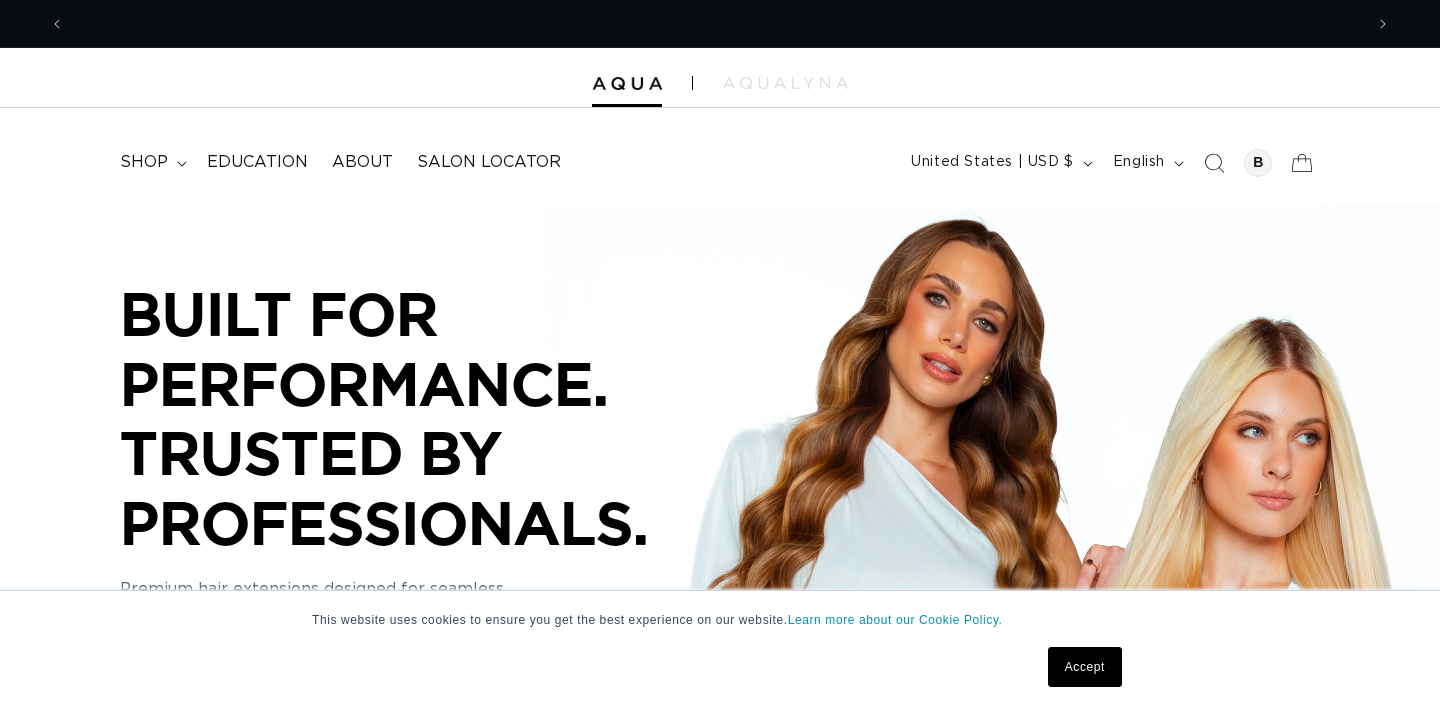 scroll, scrollTop: 0, scrollLeft: 0, axis: both 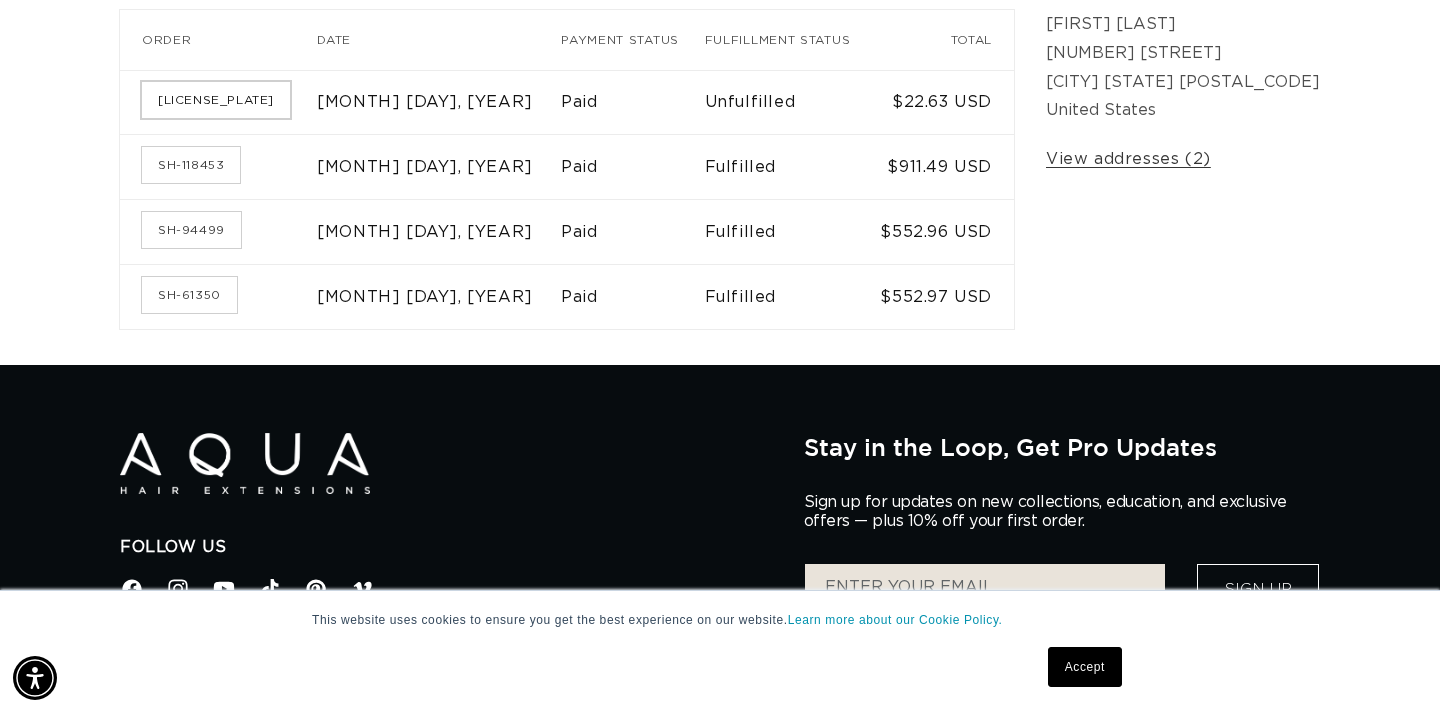 click on "SH-125722" at bounding box center [216, 100] 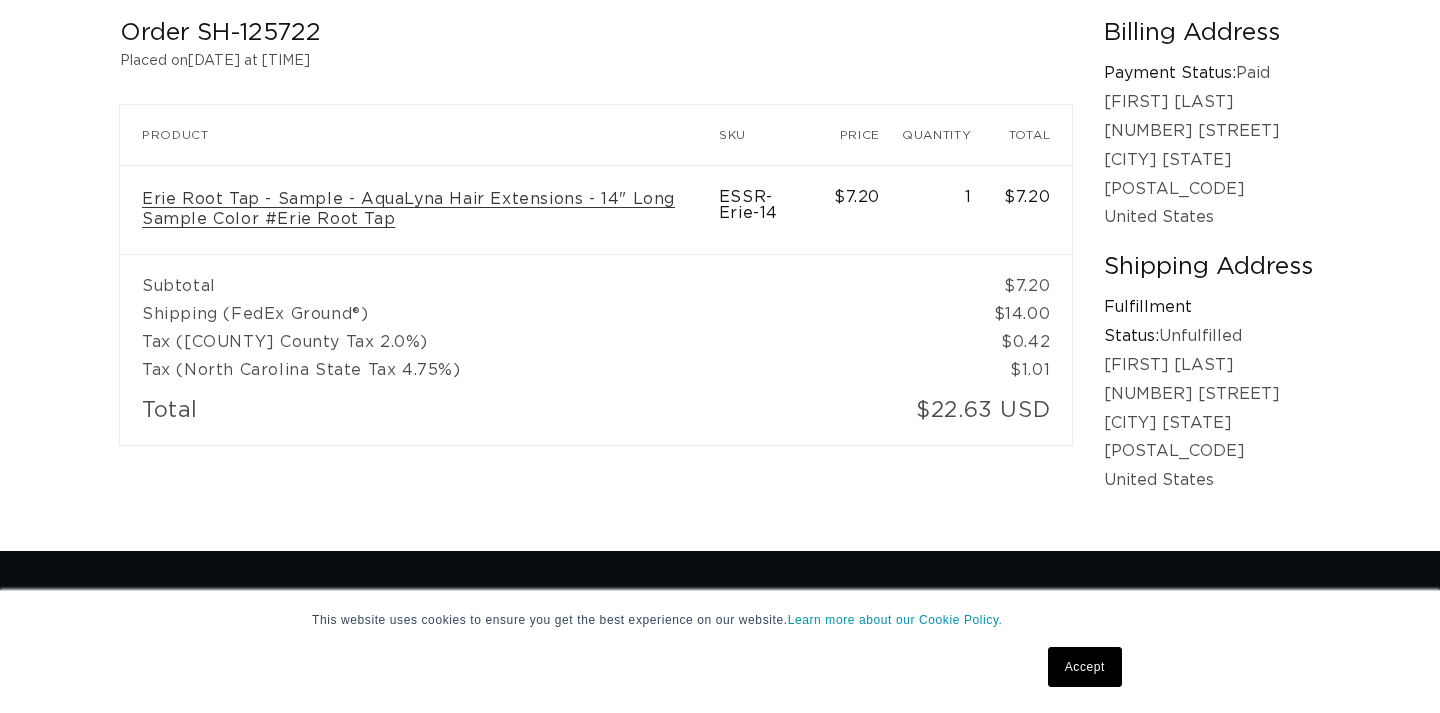 scroll, scrollTop: 0, scrollLeft: 0, axis: both 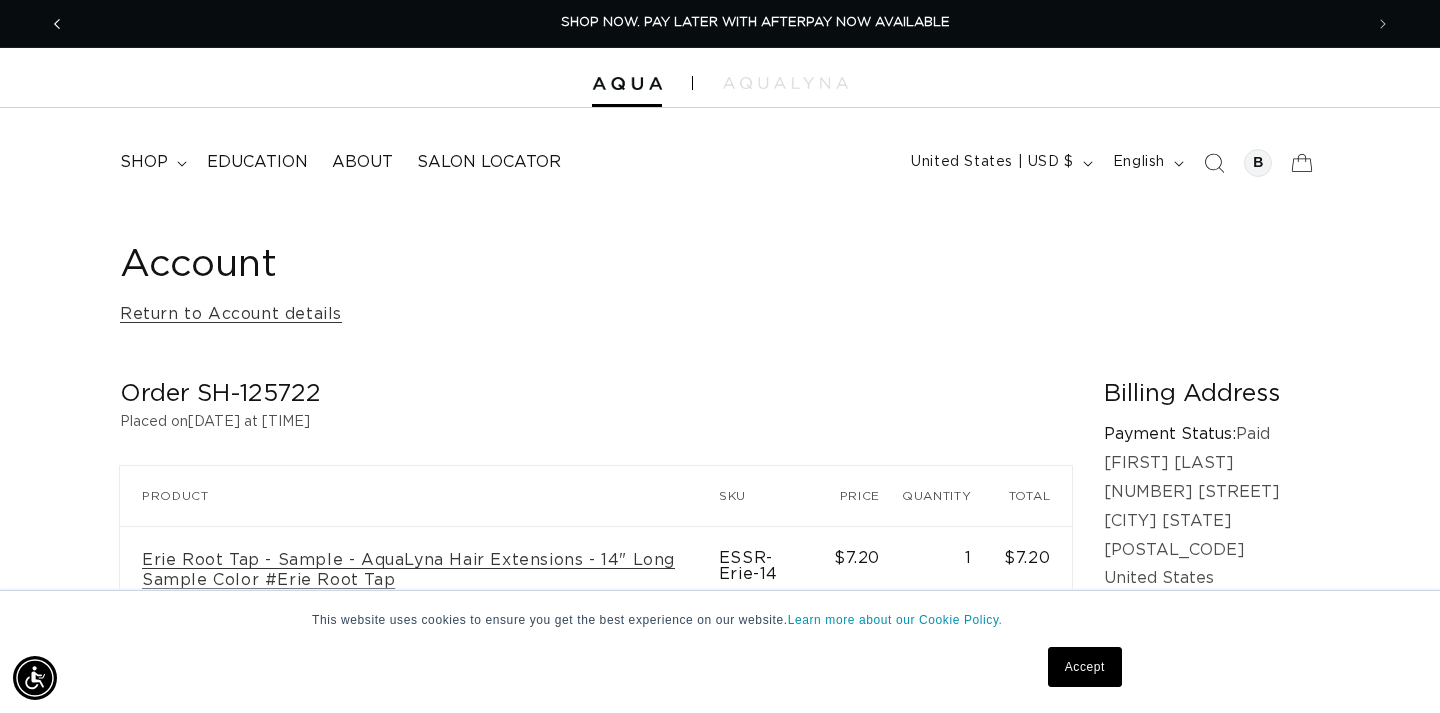 click at bounding box center (57, 24) 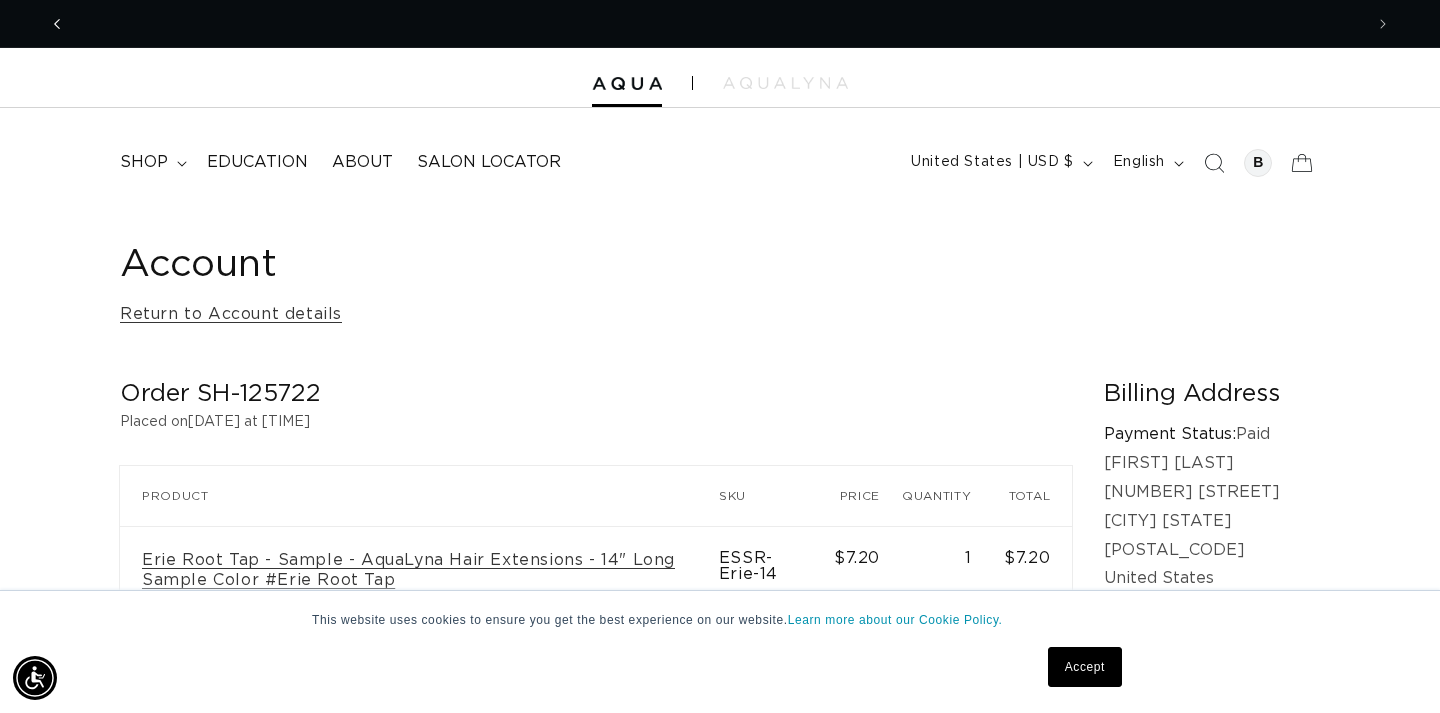 scroll, scrollTop: 0, scrollLeft: 0, axis: both 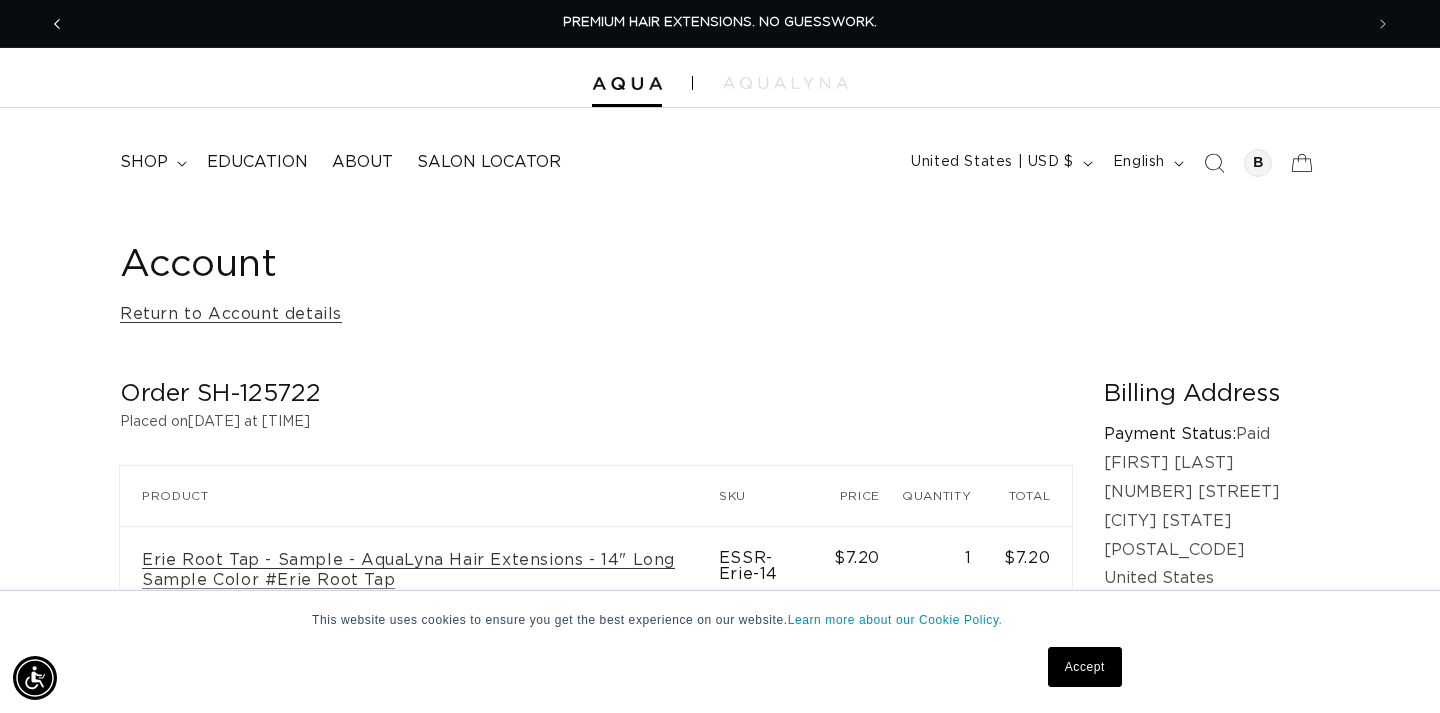 click 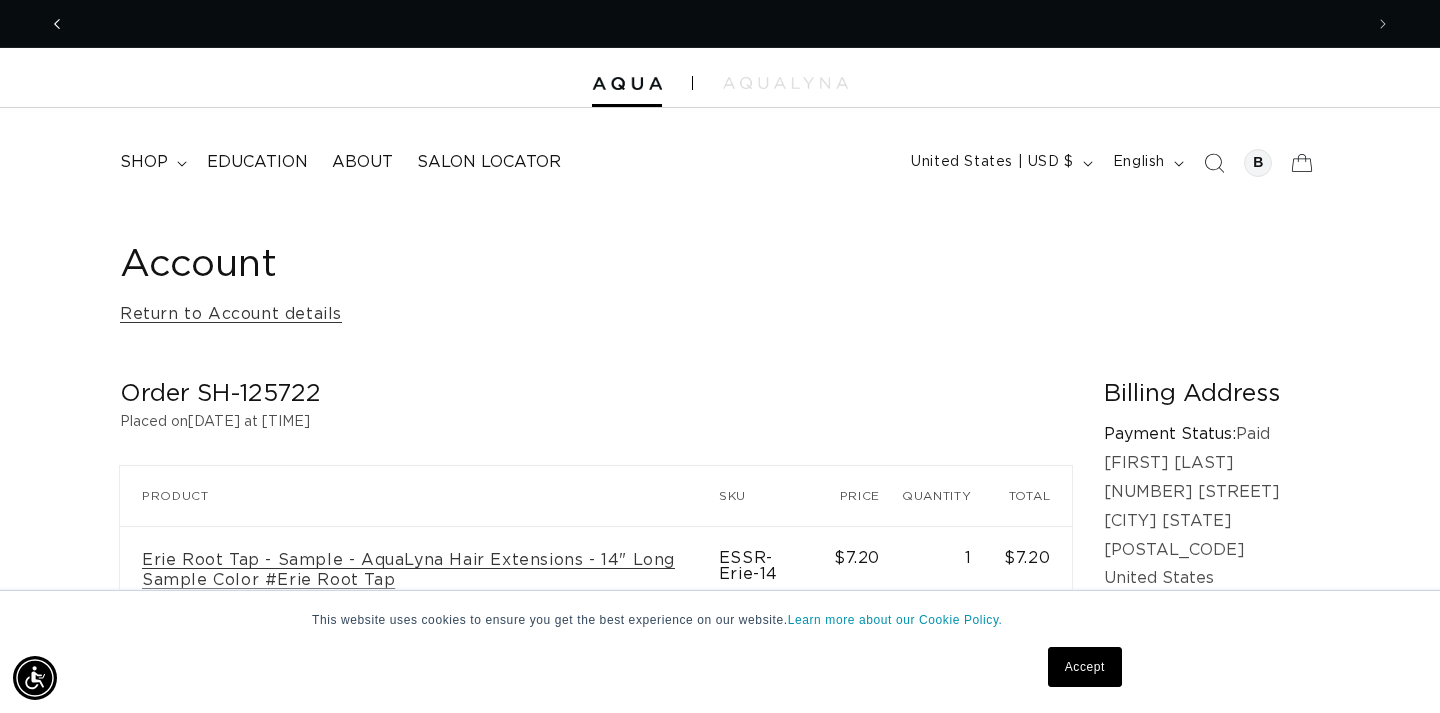 scroll, scrollTop: 0, scrollLeft: 2526, axis: horizontal 